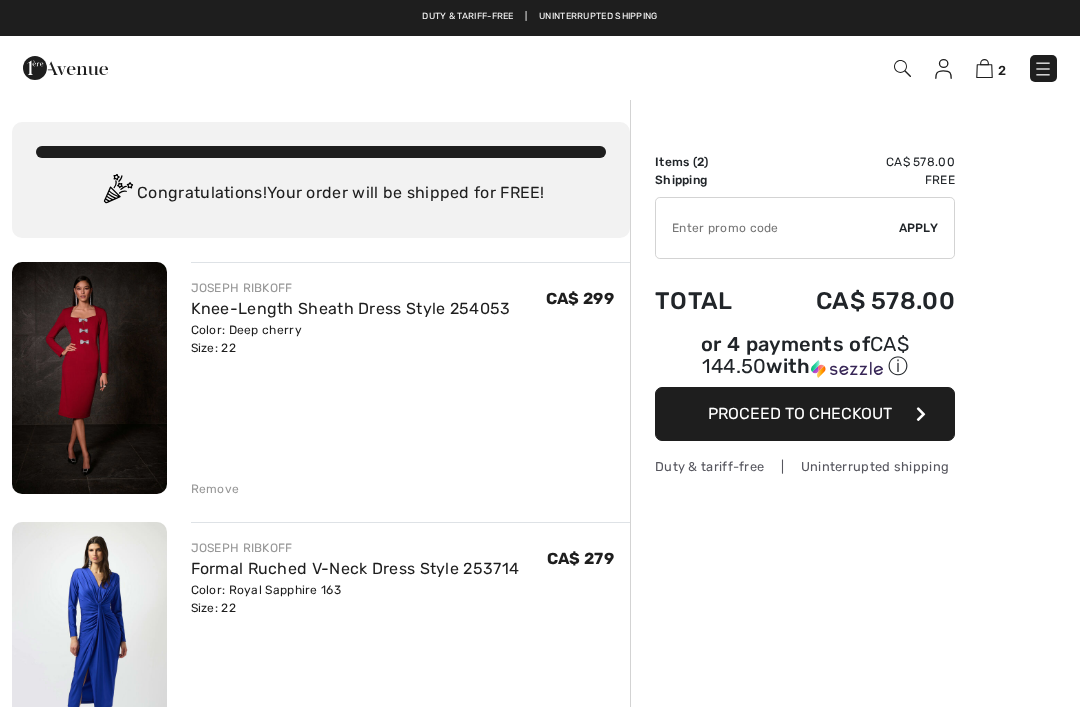 scroll, scrollTop: 0, scrollLeft: 0, axis: both 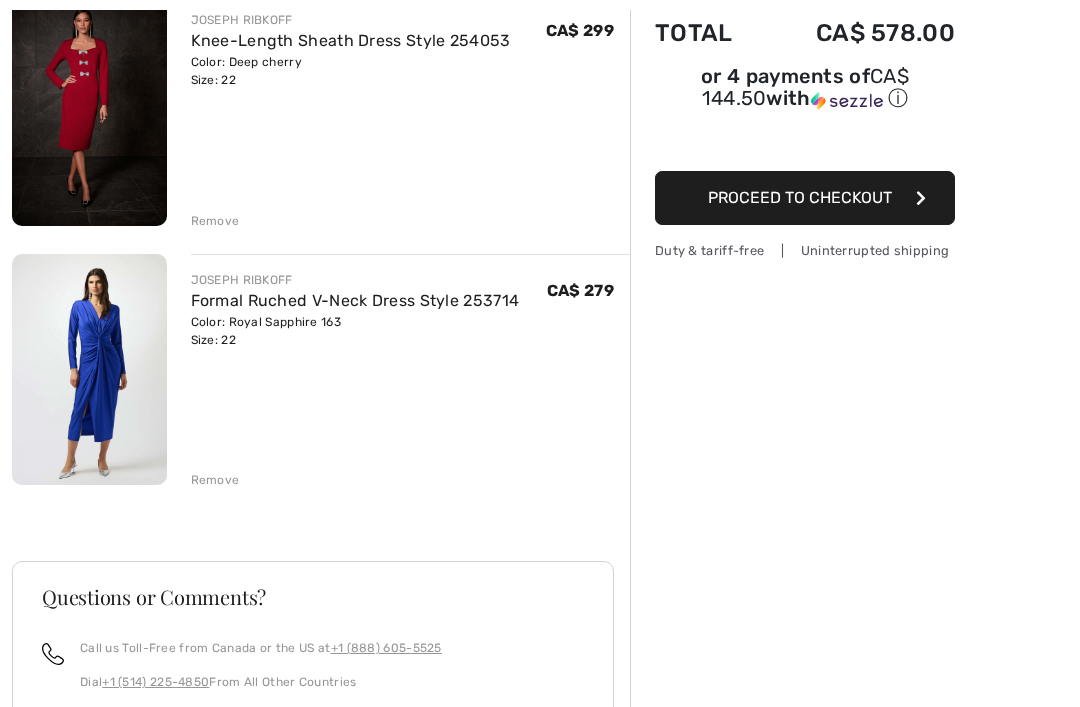 click at bounding box center [89, 369] 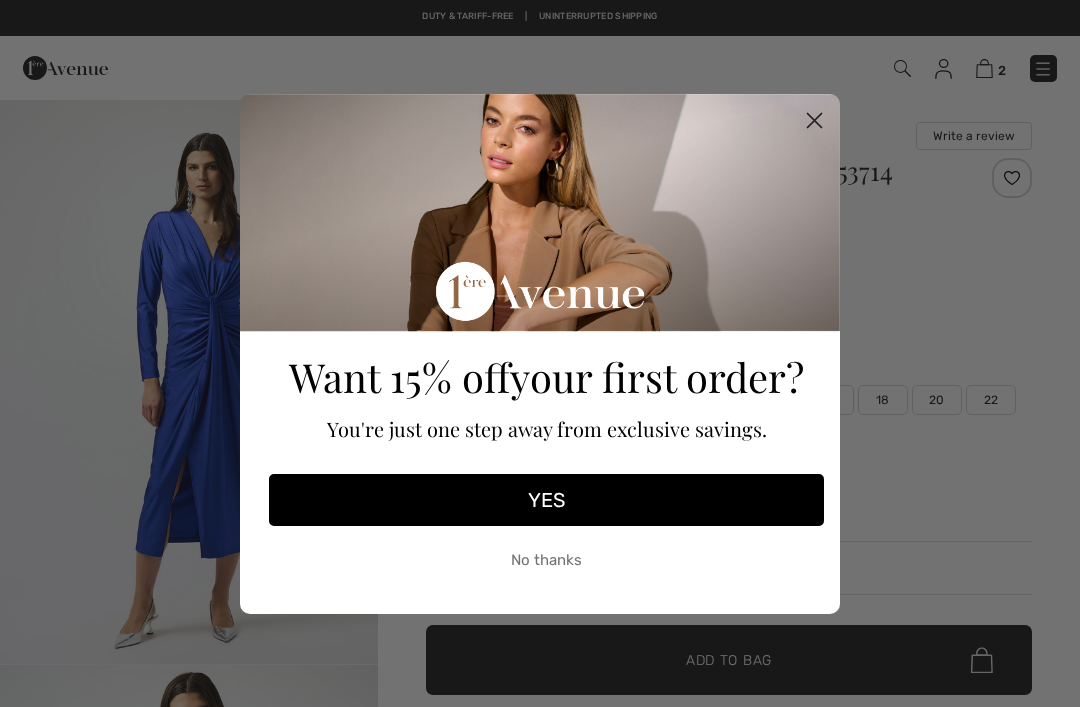 scroll, scrollTop: 0, scrollLeft: 0, axis: both 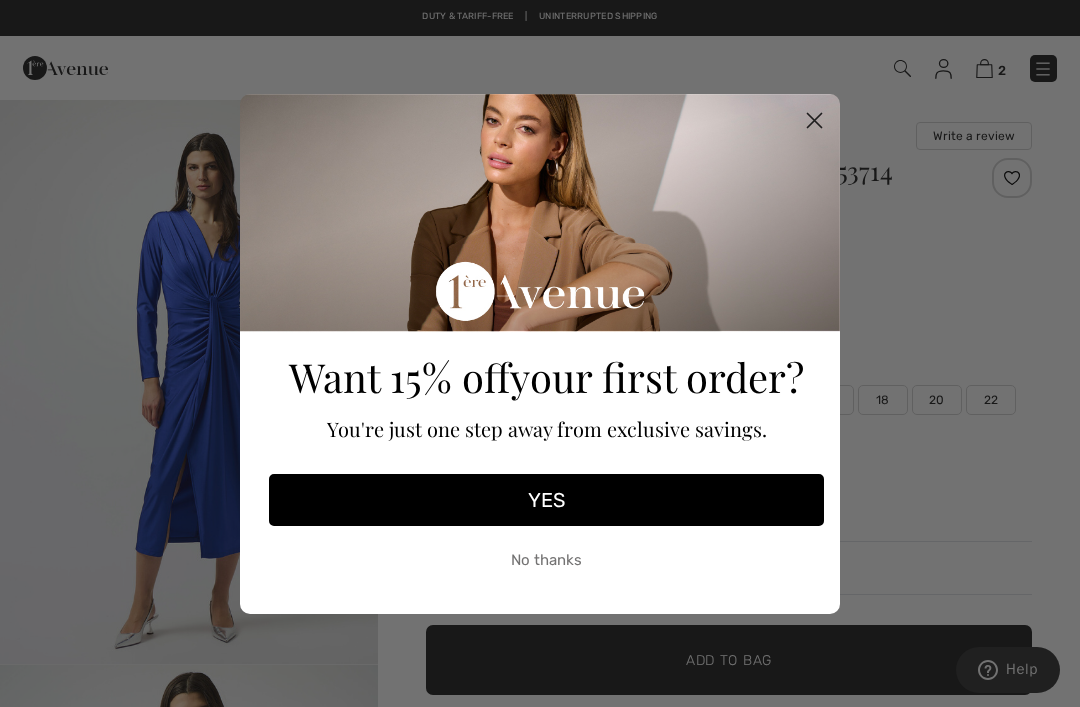 click 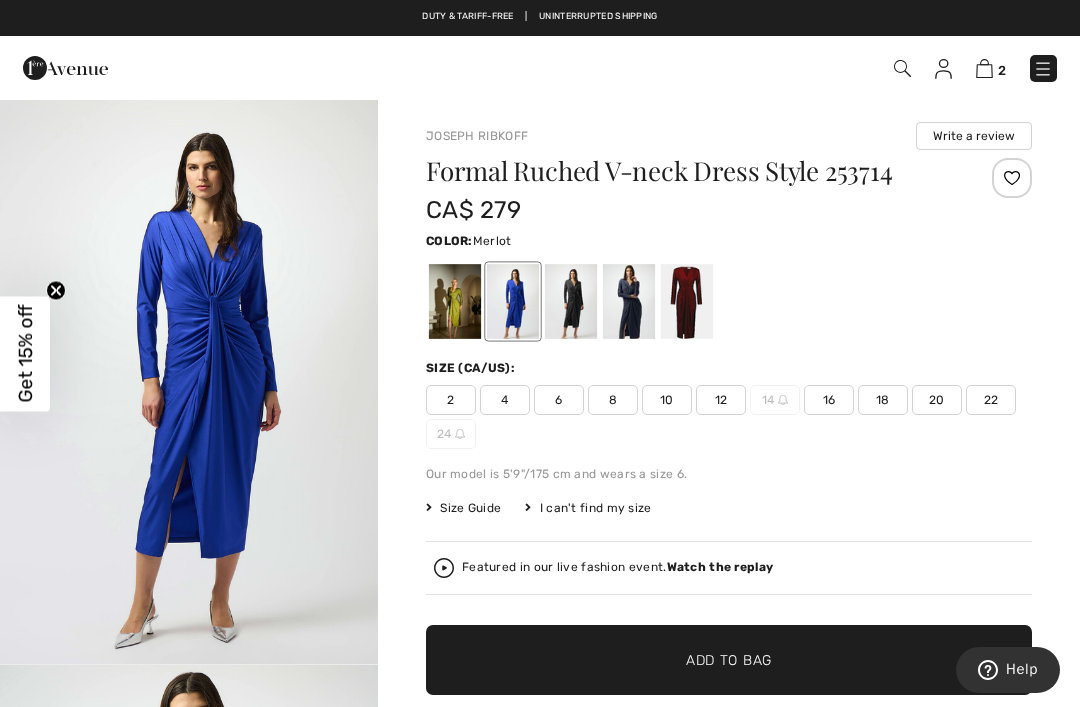 click at bounding box center (687, 301) 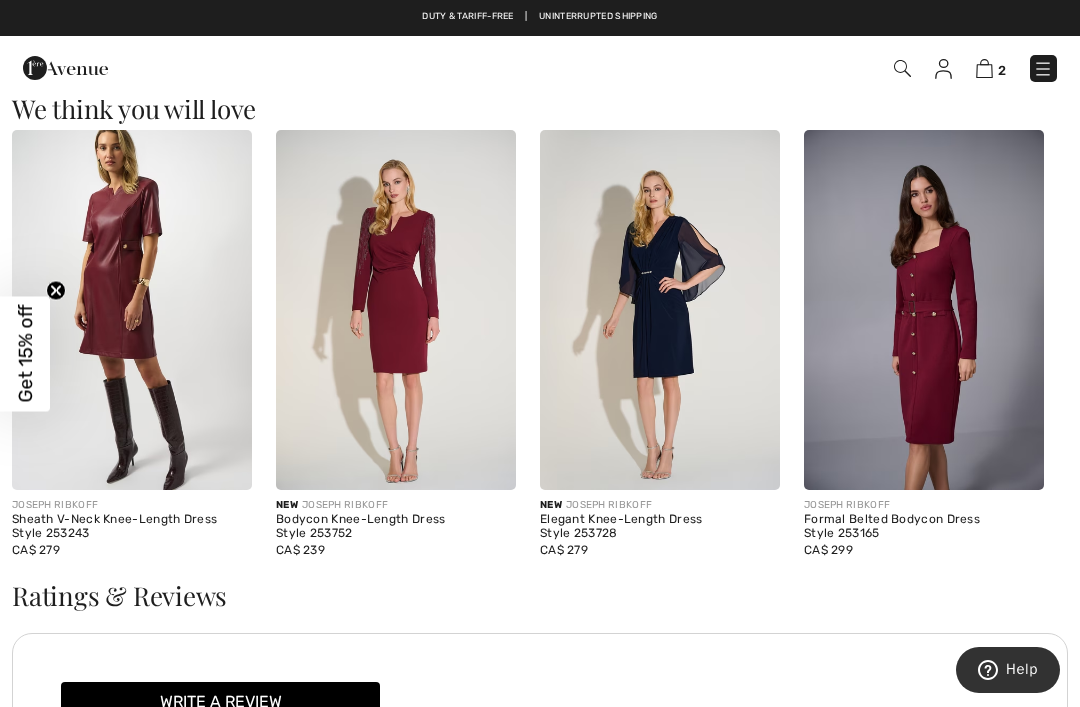 scroll, scrollTop: 1691, scrollLeft: 0, axis: vertical 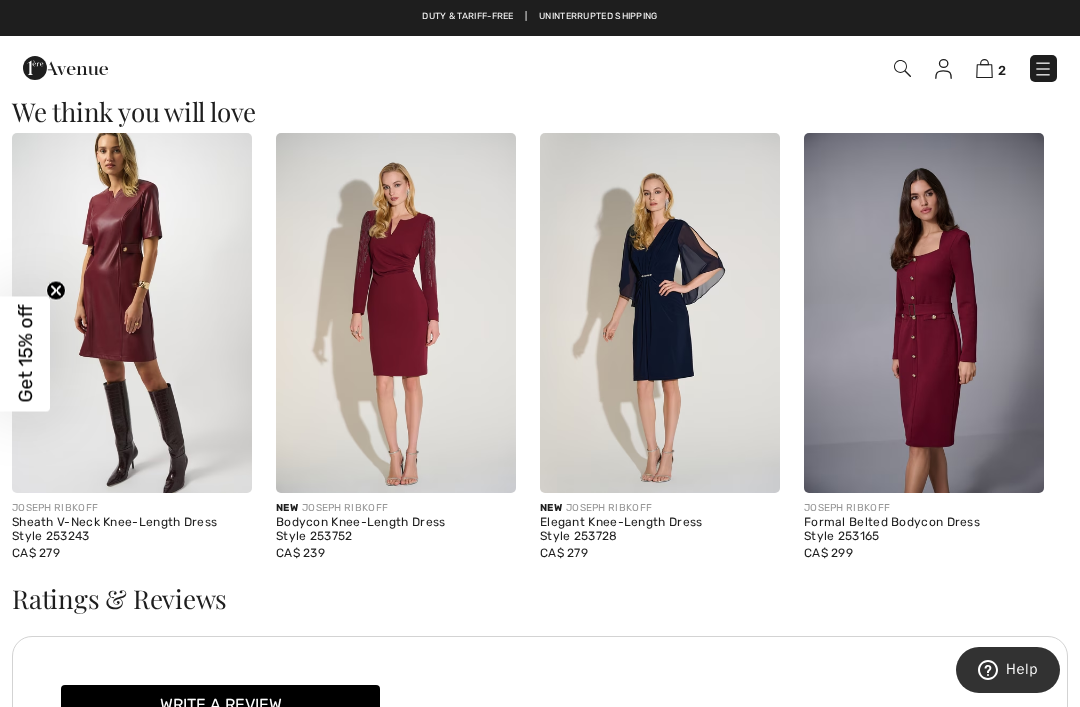 click at bounding box center [924, 313] 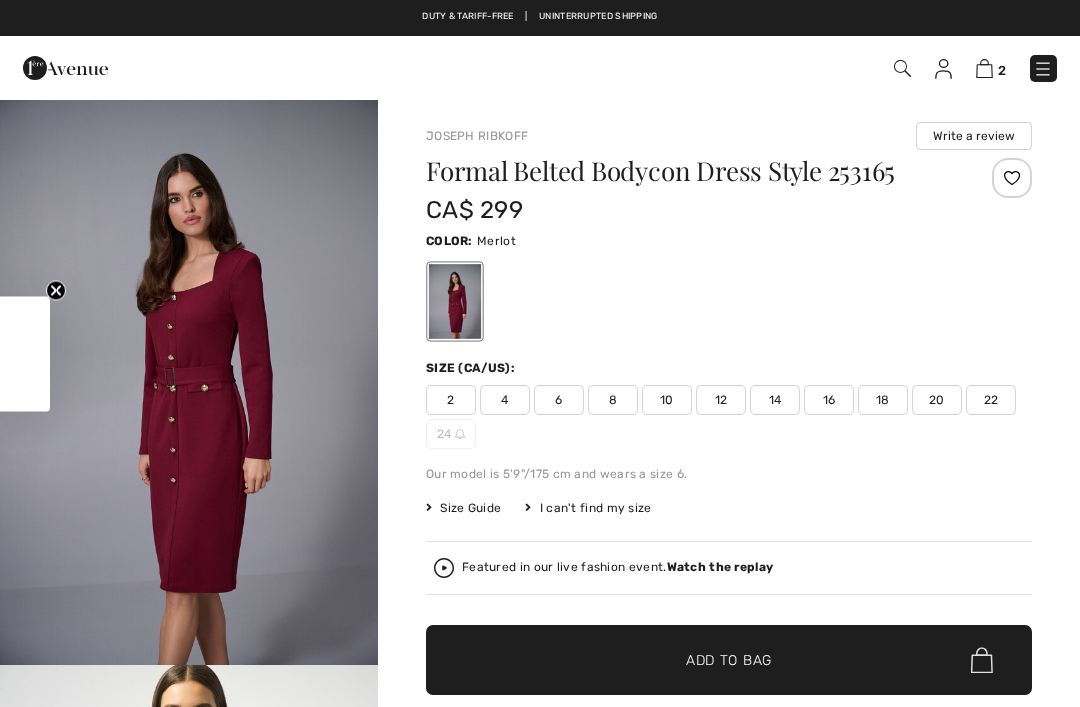 checkbox on "true" 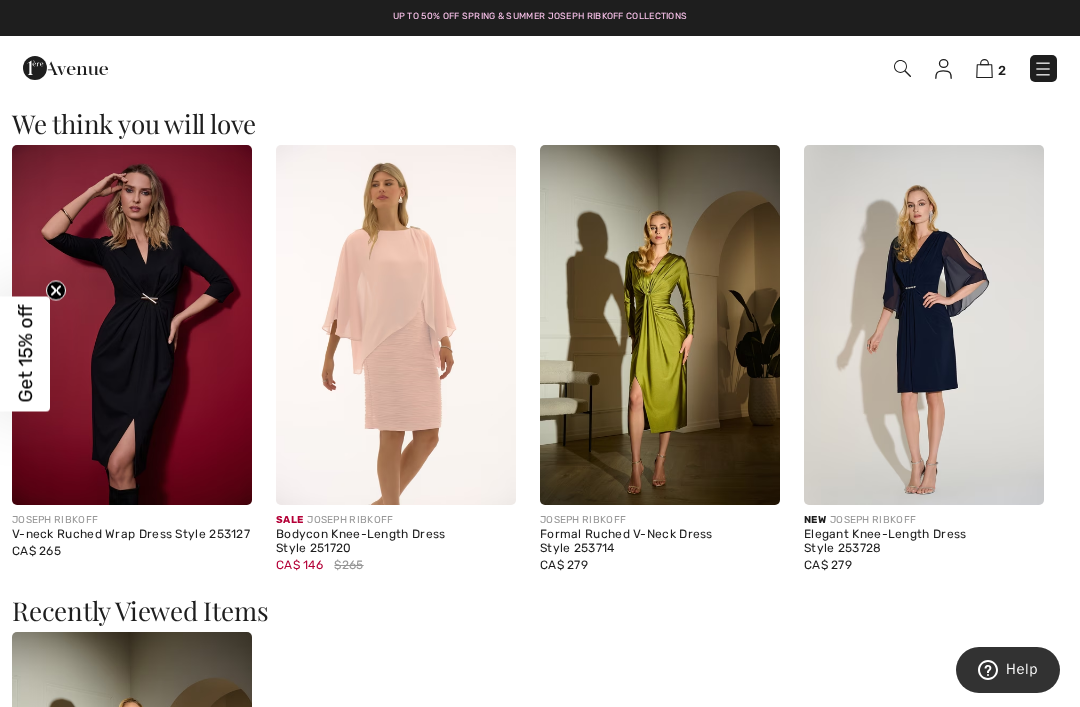 scroll, scrollTop: 1768, scrollLeft: 0, axis: vertical 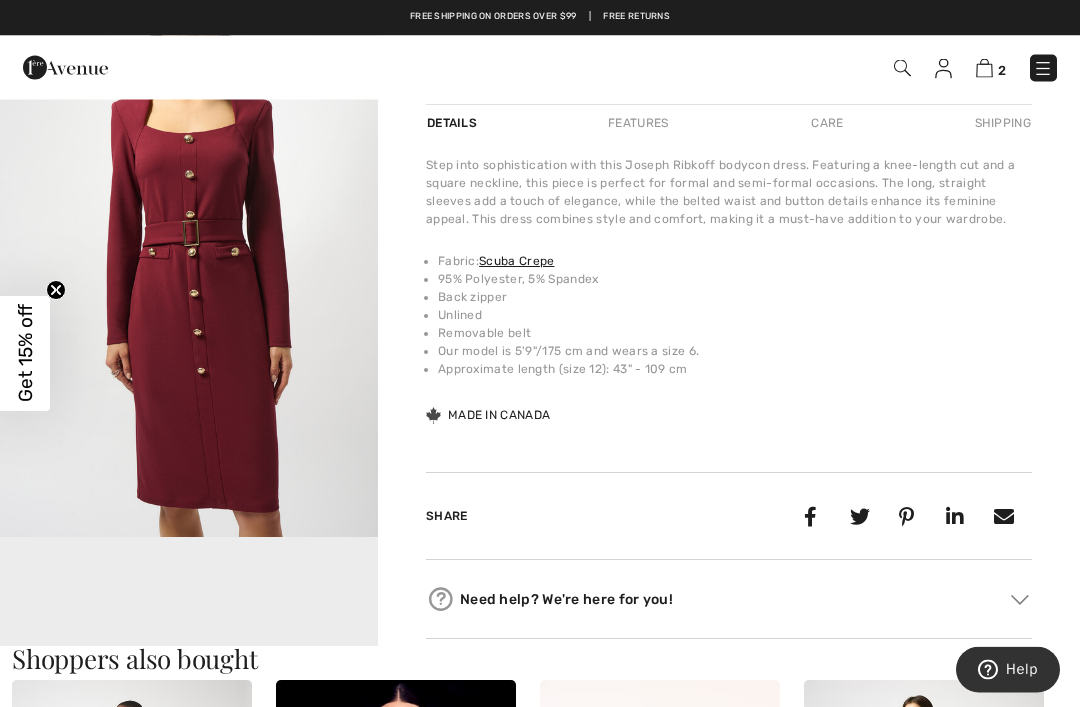 click at bounding box center (189, 255) 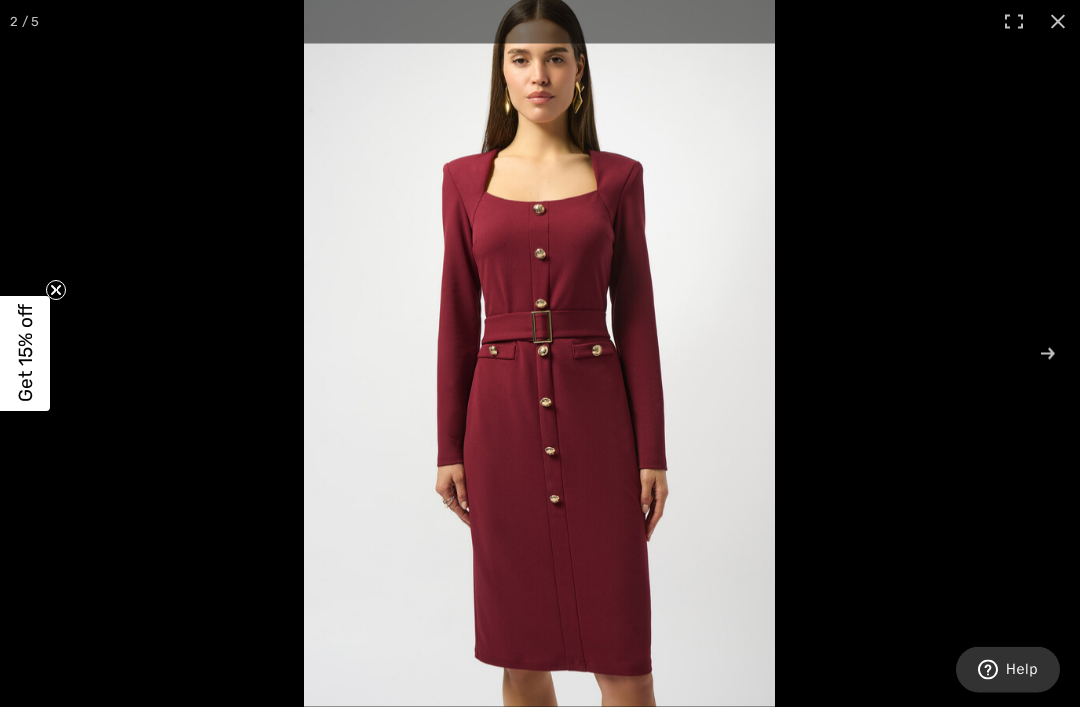scroll, scrollTop: 694, scrollLeft: 0, axis: vertical 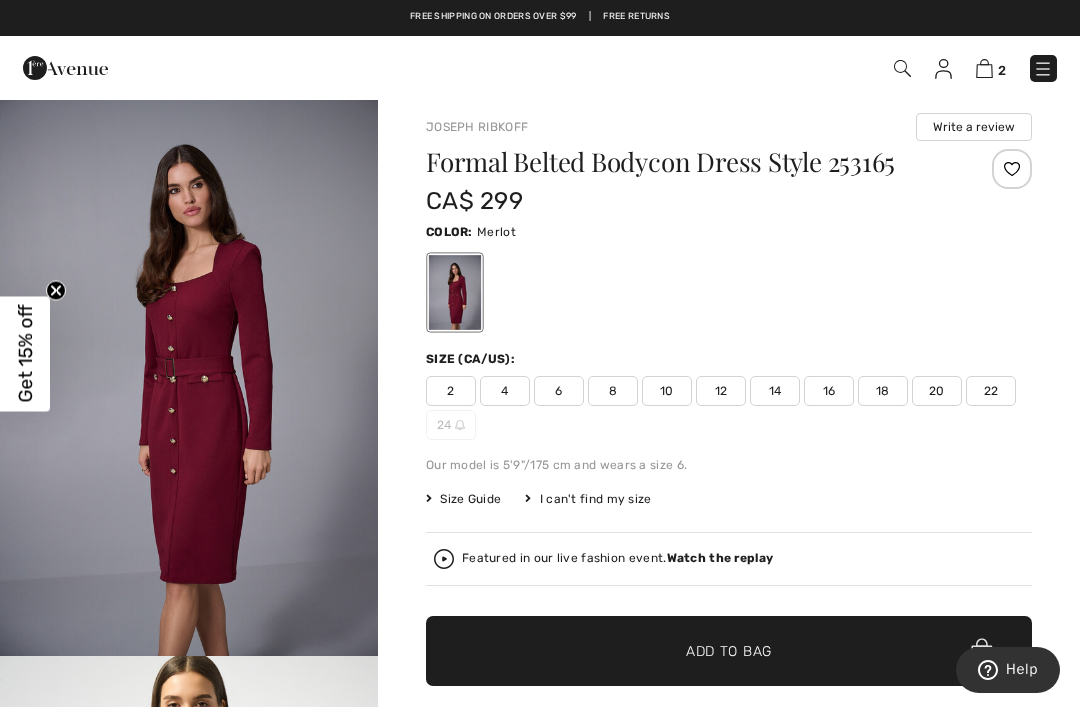 click at bounding box center (189, 372) 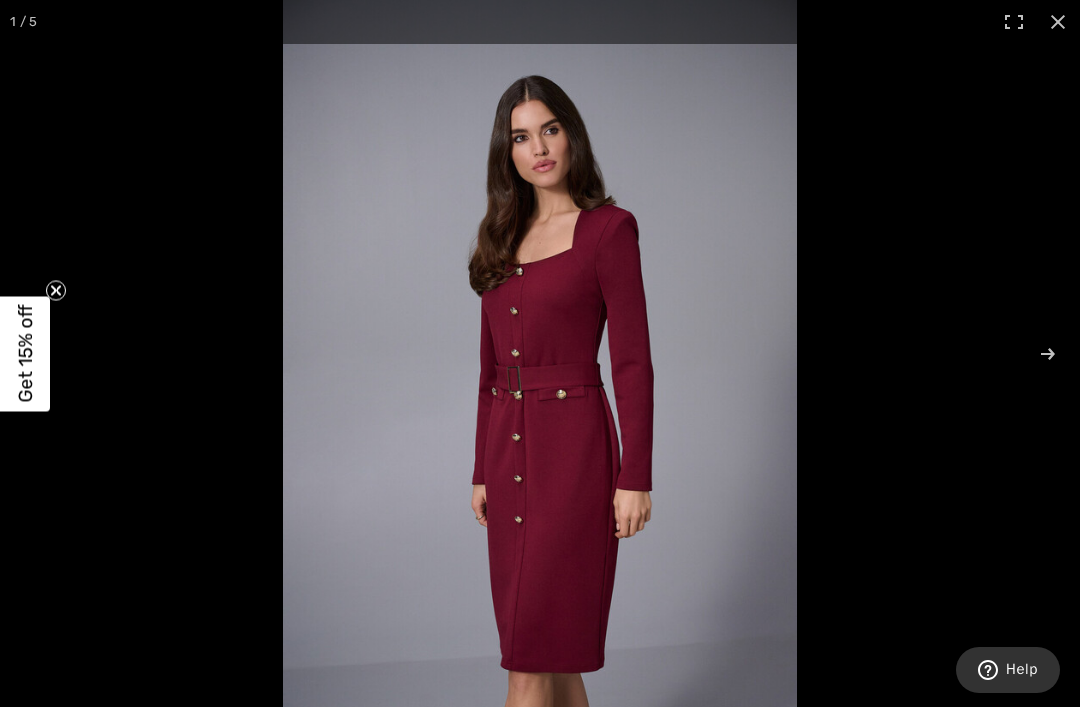 scroll, scrollTop: 73, scrollLeft: 0, axis: vertical 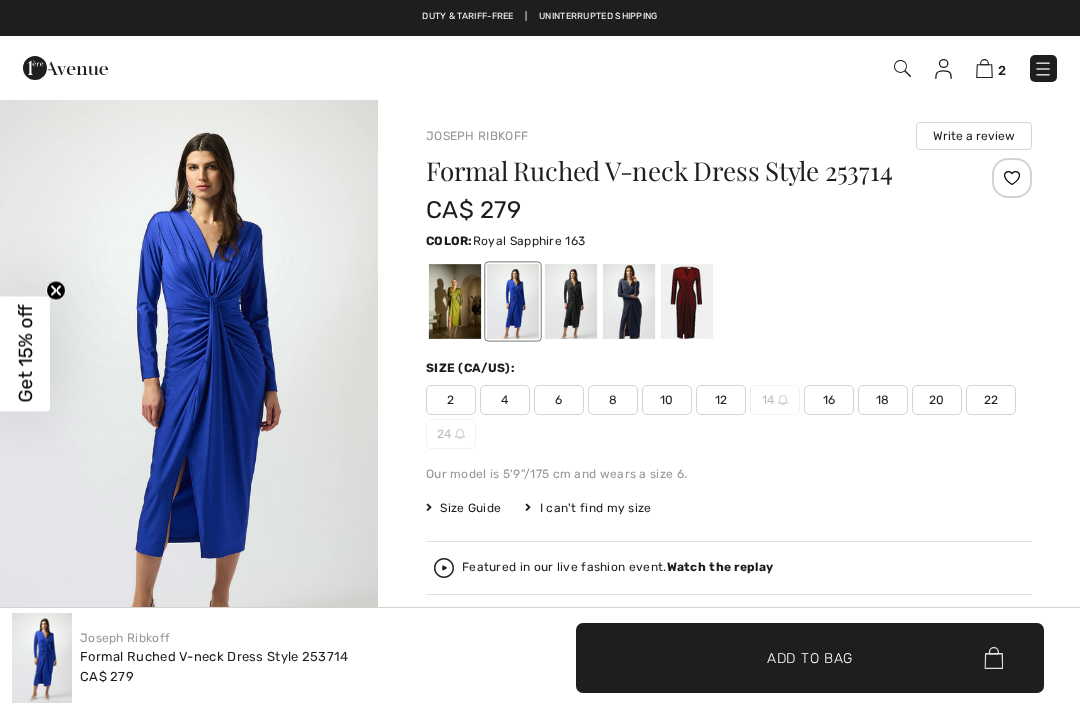 checkbox on "true" 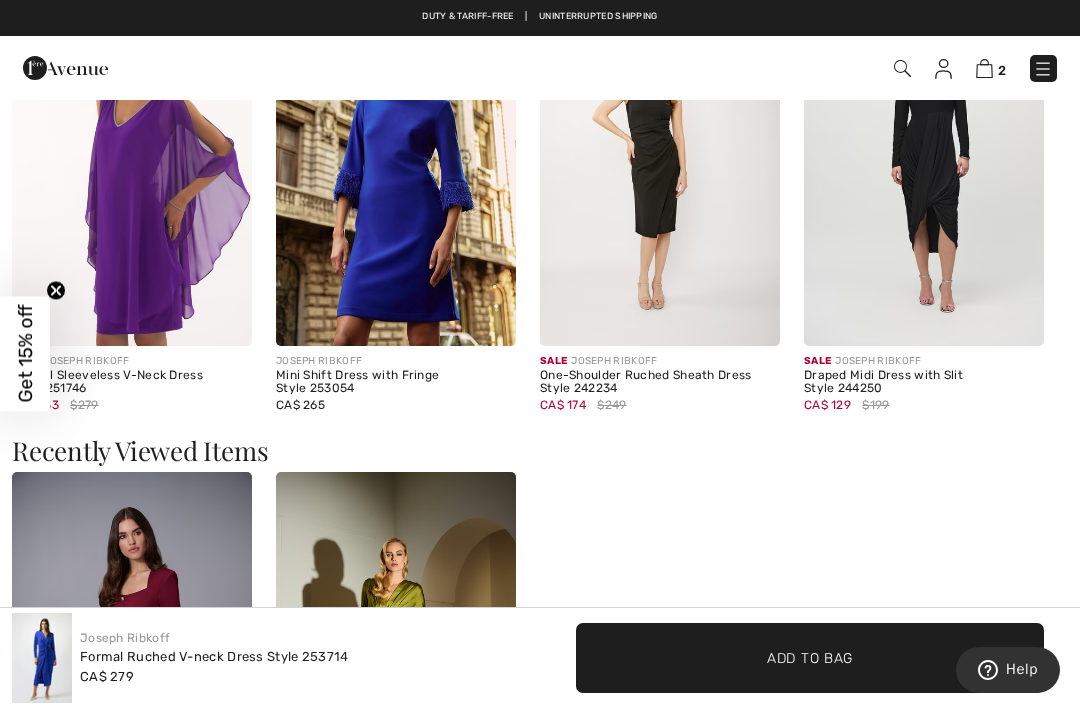scroll, scrollTop: 0, scrollLeft: 0, axis: both 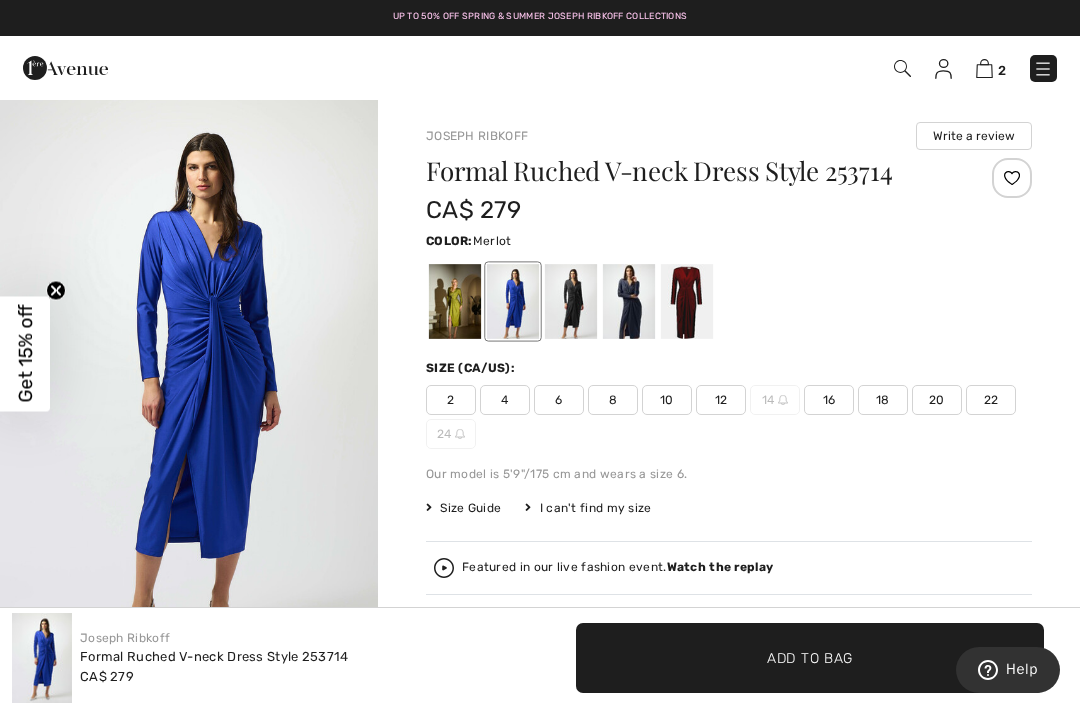 click at bounding box center [687, 301] 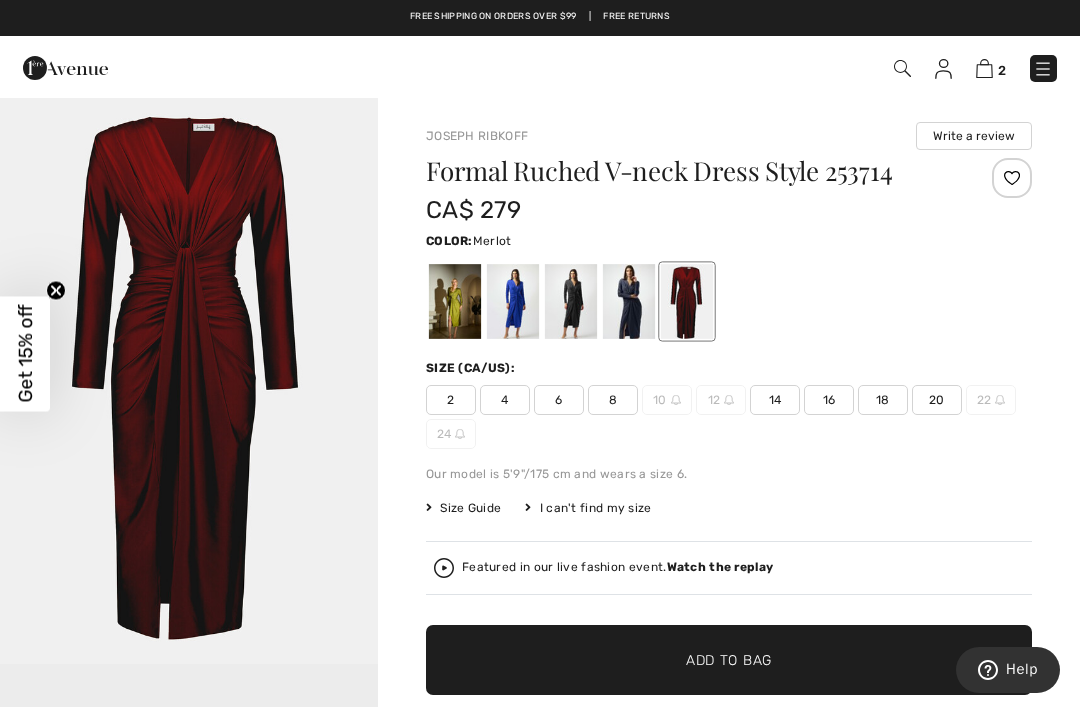 scroll, scrollTop: 40, scrollLeft: 0, axis: vertical 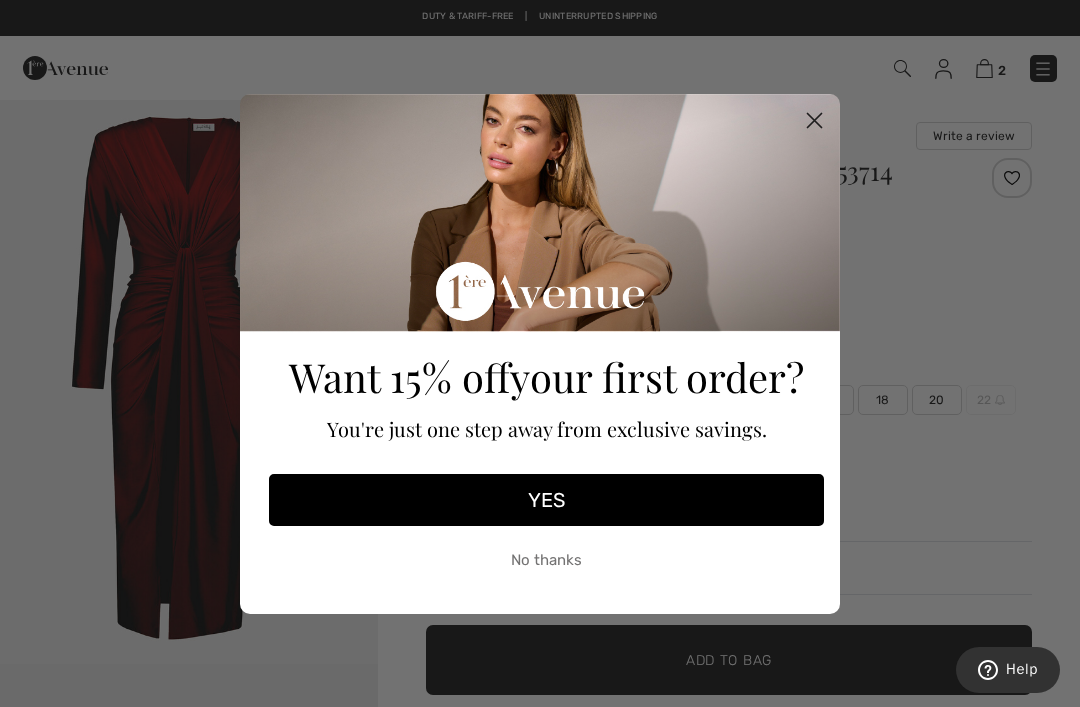 click 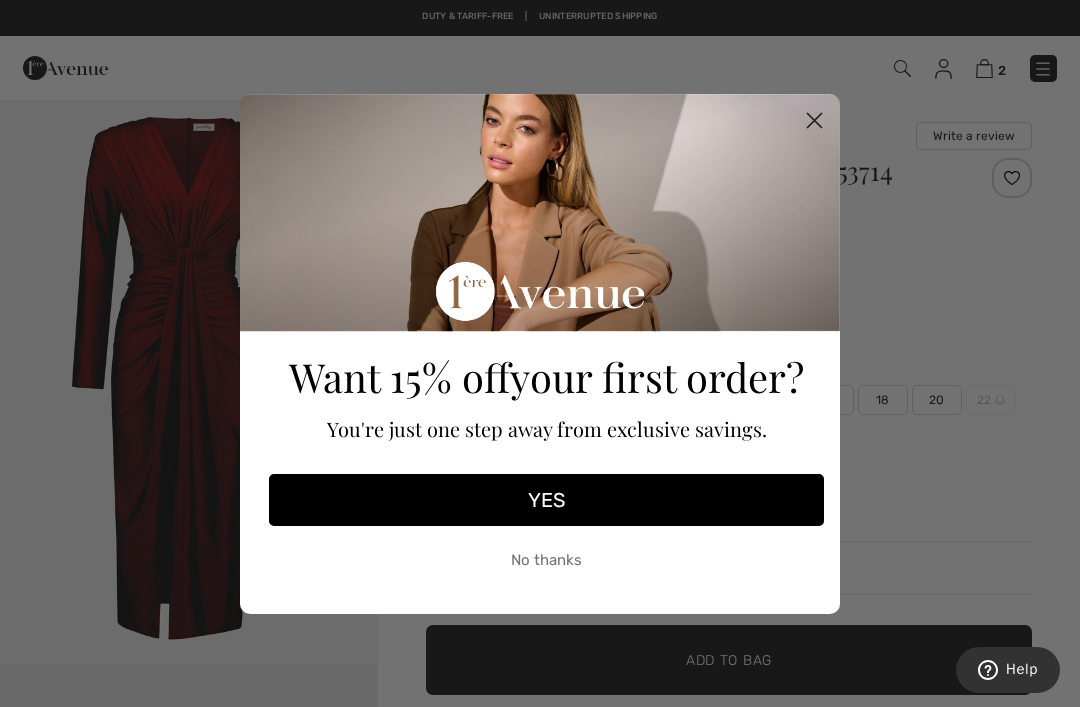 click 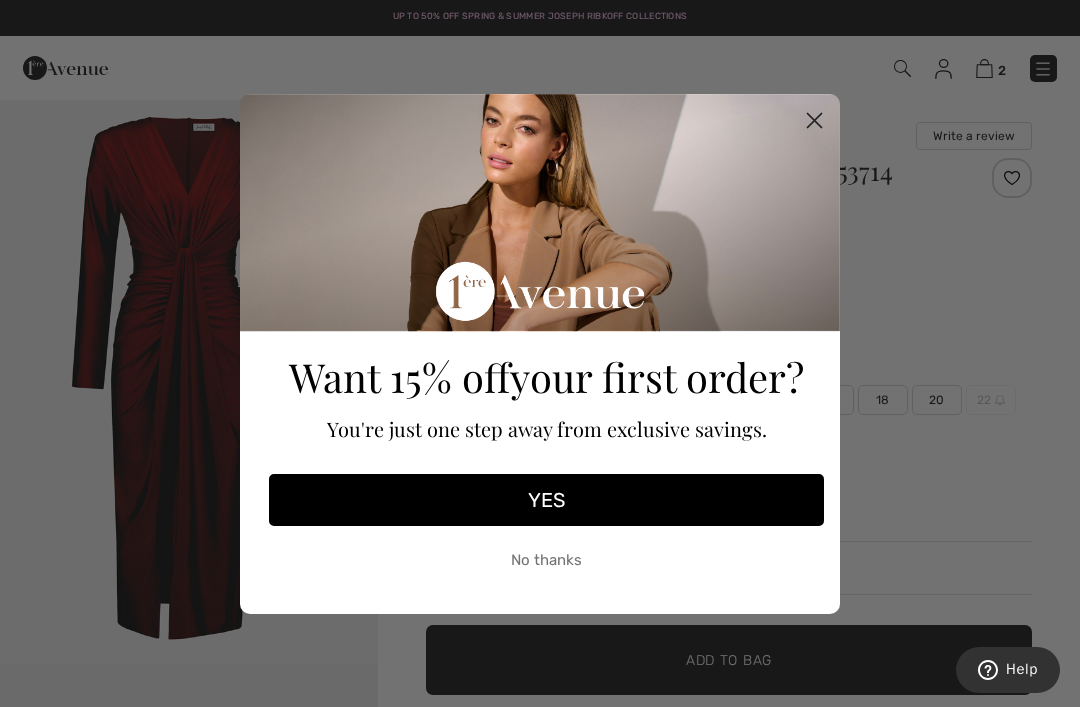 click on "YES" at bounding box center [546, 500] 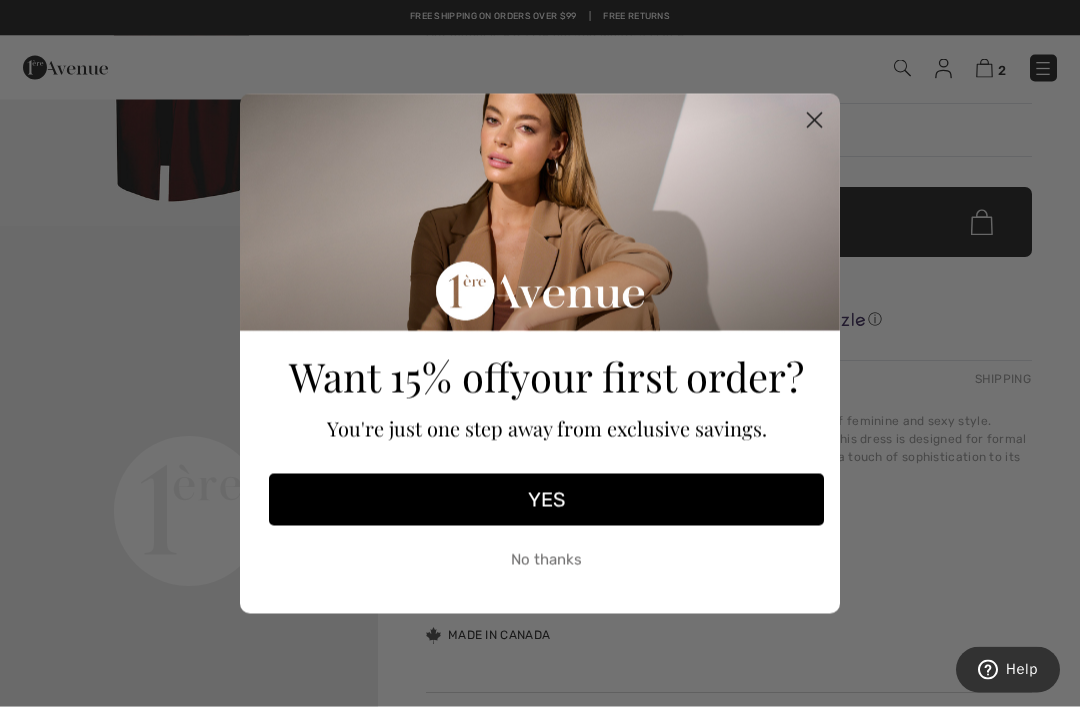 scroll, scrollTop: 438, scrollLeft: 0, axis: vertical 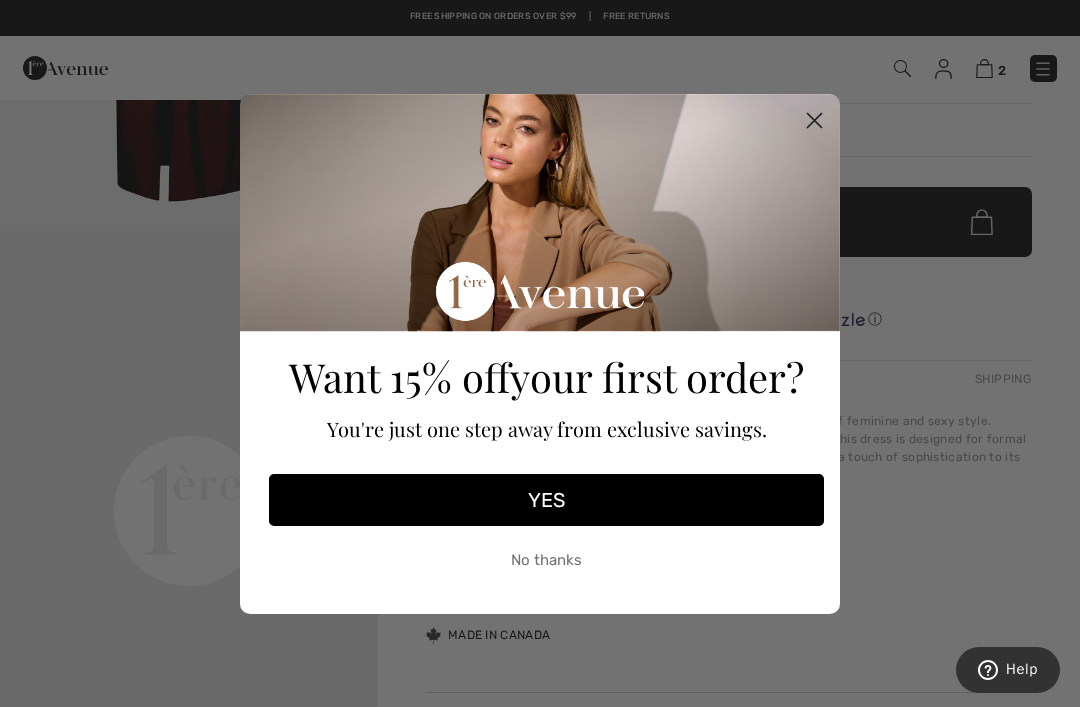 click 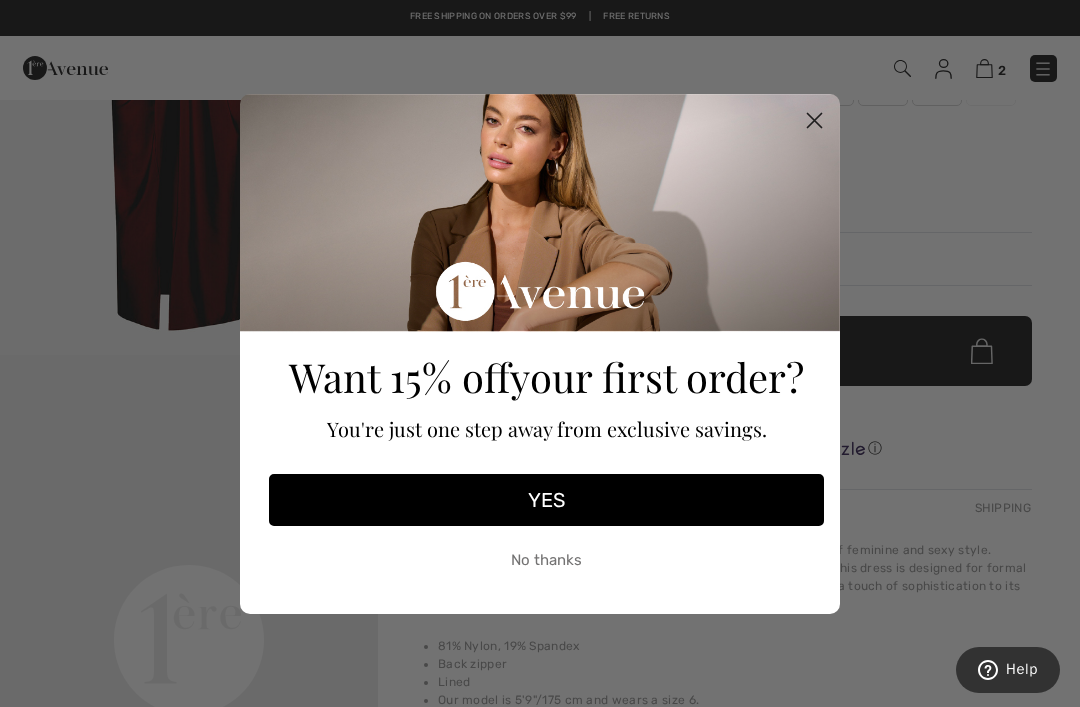 scroll, scrollTop: 0, scrollLeft: 0, axis: both 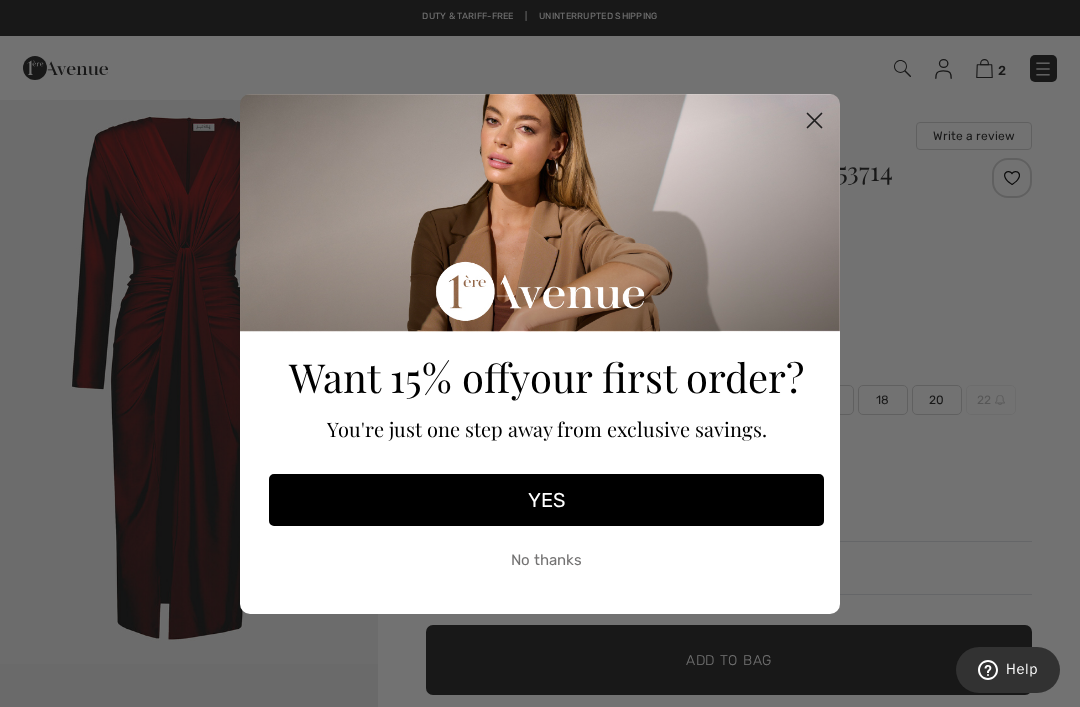 click on "Close dialog Want 15% off   your first order?
You're just one step away from exclusive savings. YES No thanks Submit" at bounding box center [540, 353] 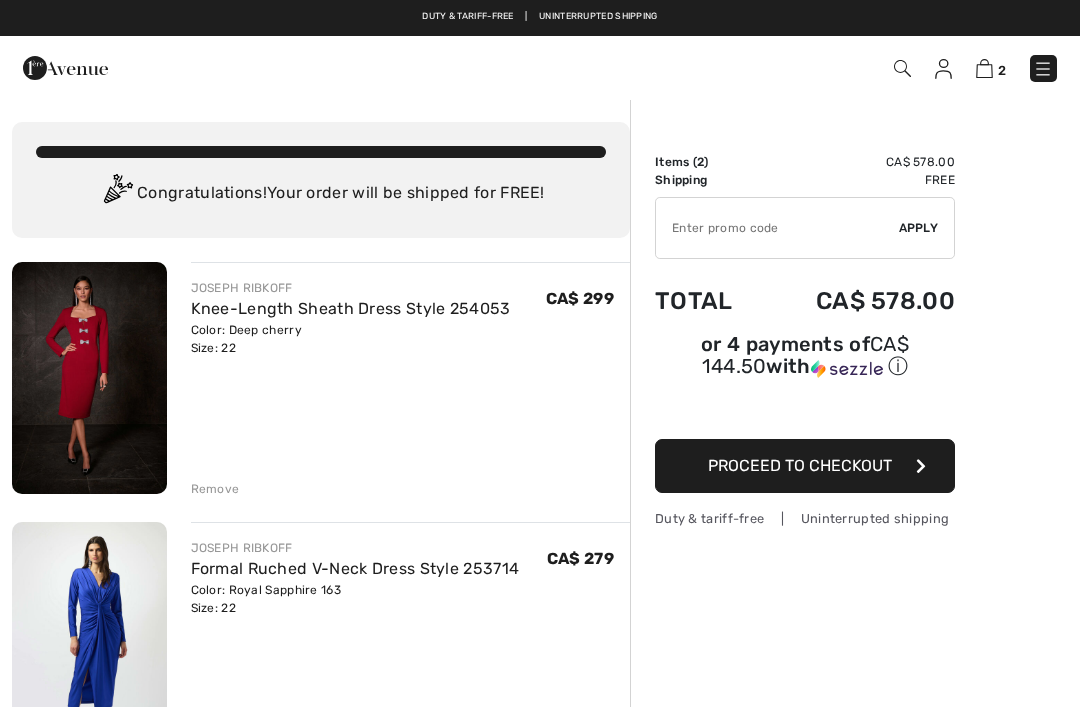 scroll, scrollTop: 0, scrollLeft: 0, axis: both 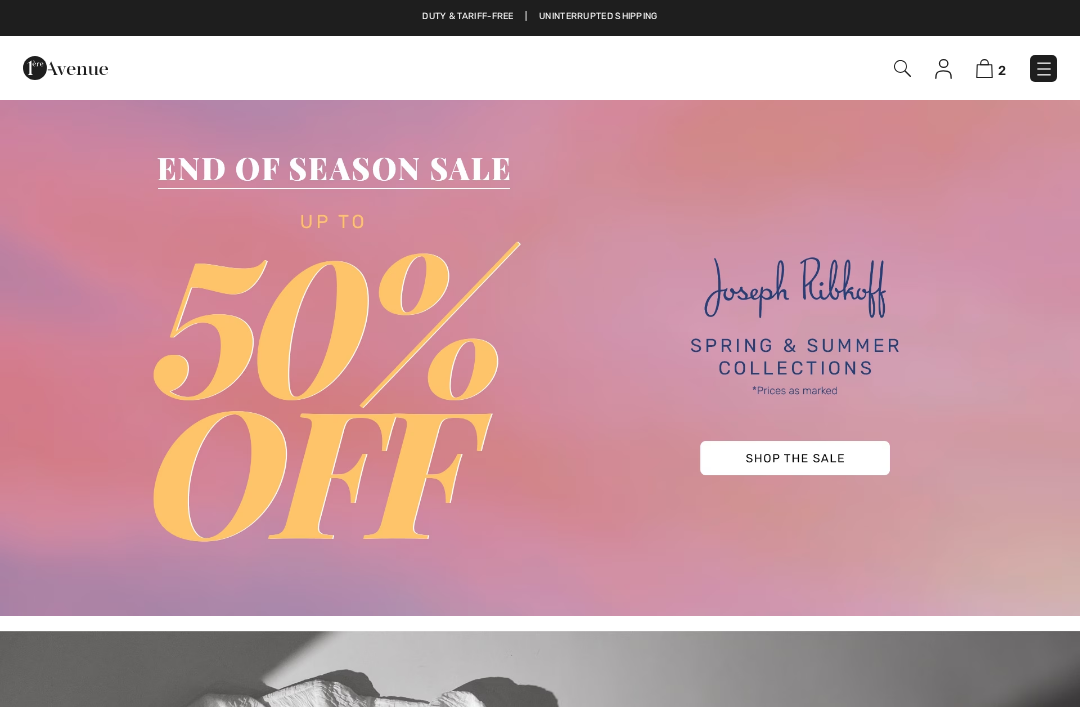 checkbox on "true" 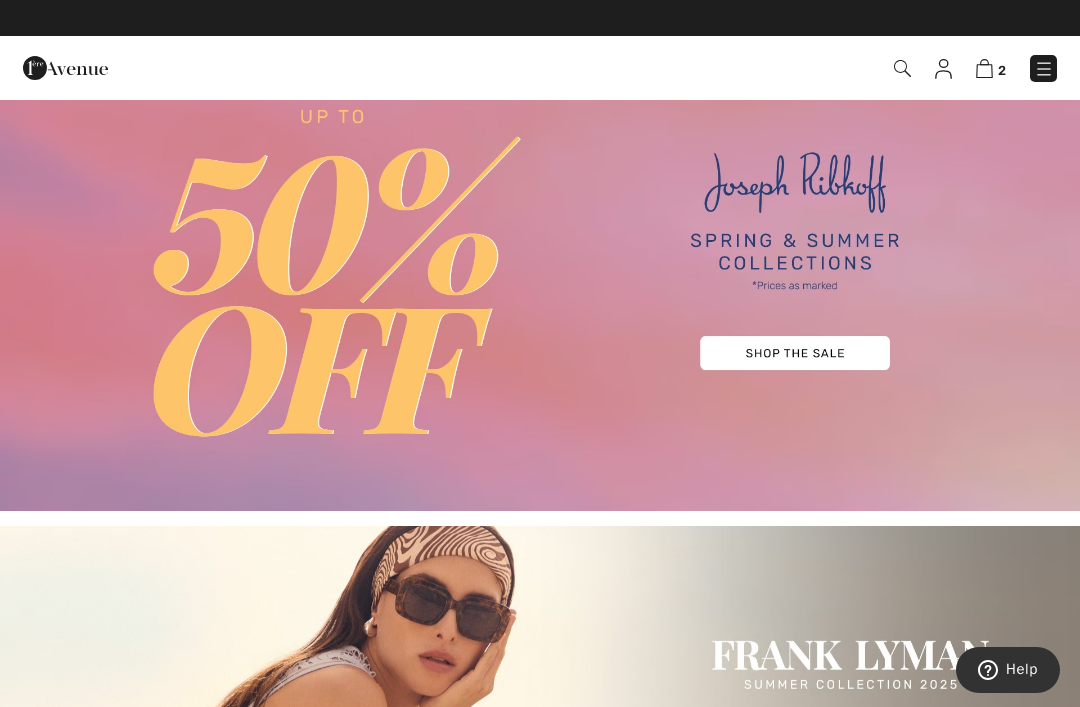 scroll, scrollTop: 0, scrollLeft: 0, axis: both 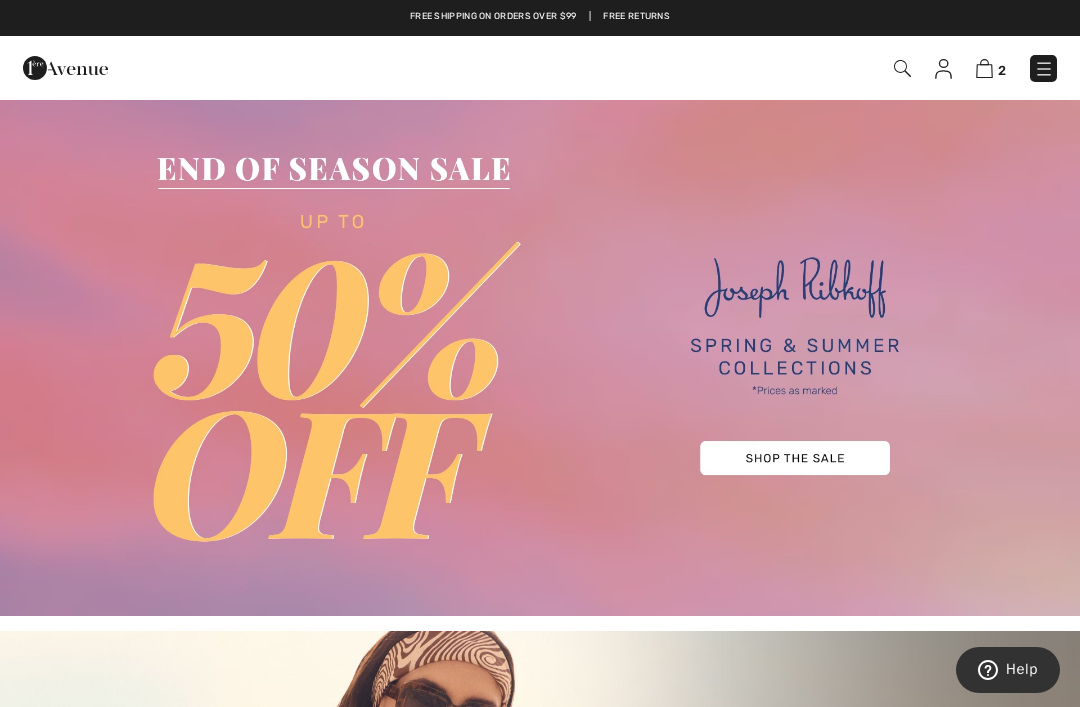 click at bounding box center (1044, 69) 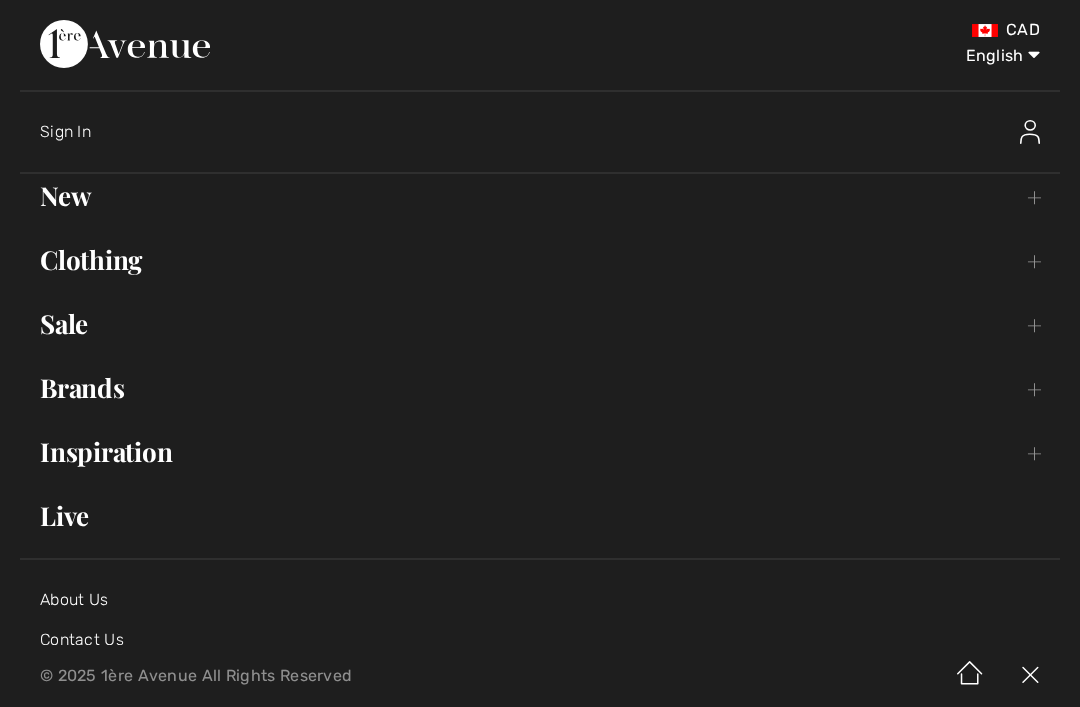 click on "New Toggle submenu" at bounding box center [540, 196] 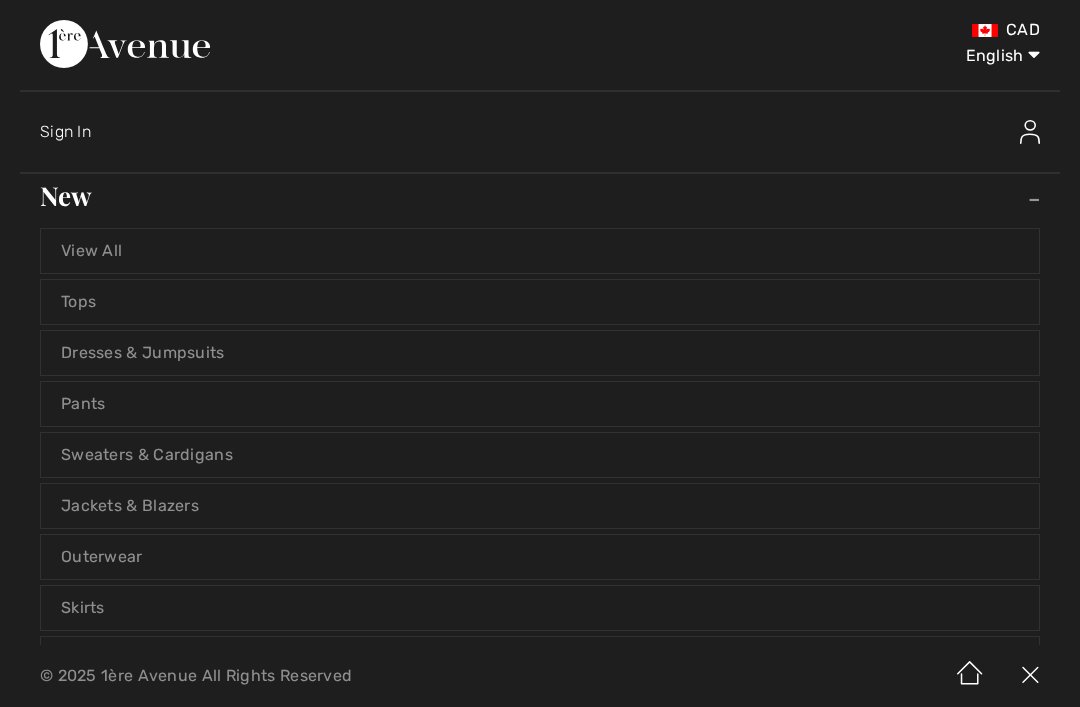 click on "Dresses & Jumpsuits" at bounding box center (540, 353) 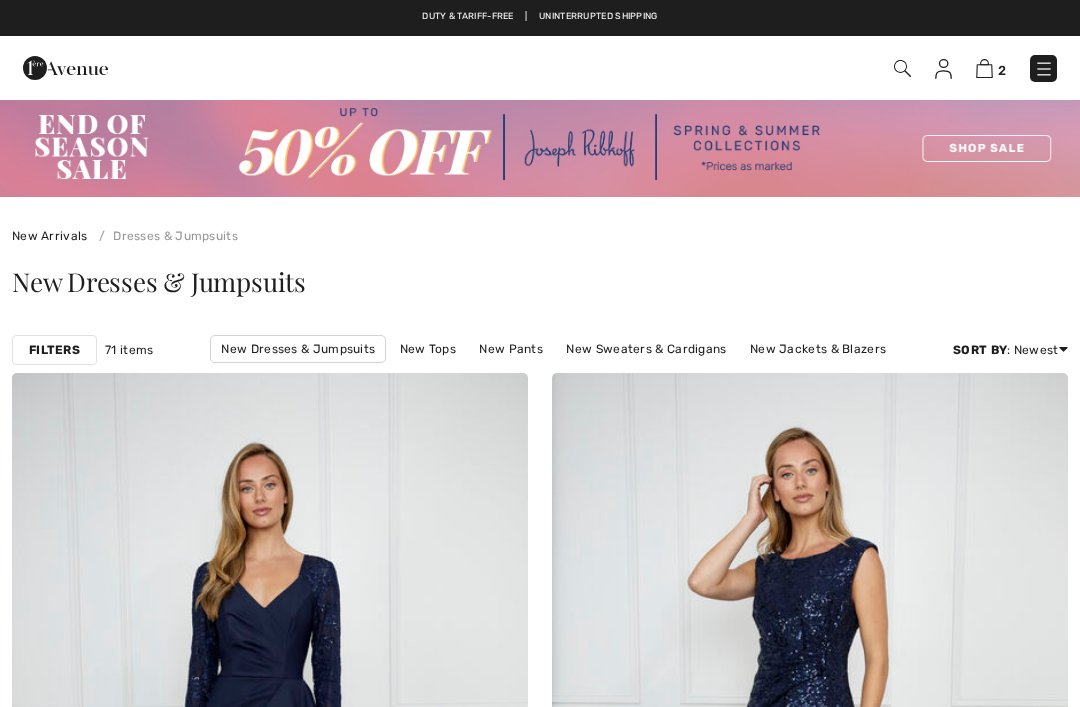 checkbox on "true" 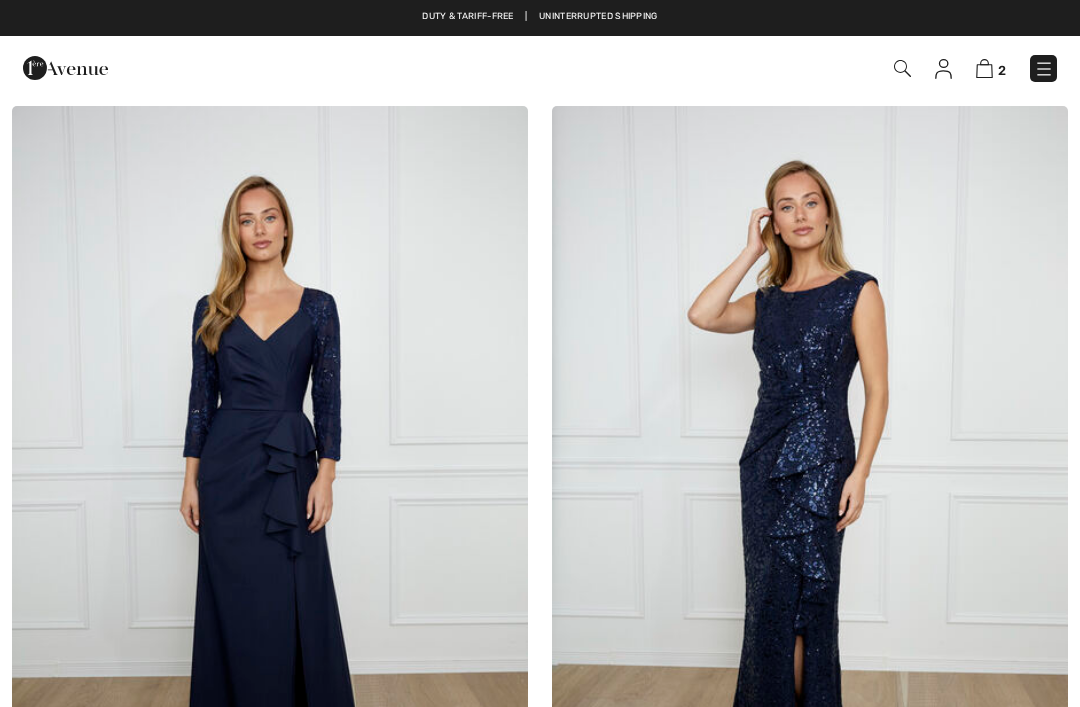 scroll, scrollTop: 0, scrollLeft: 0, axis: both 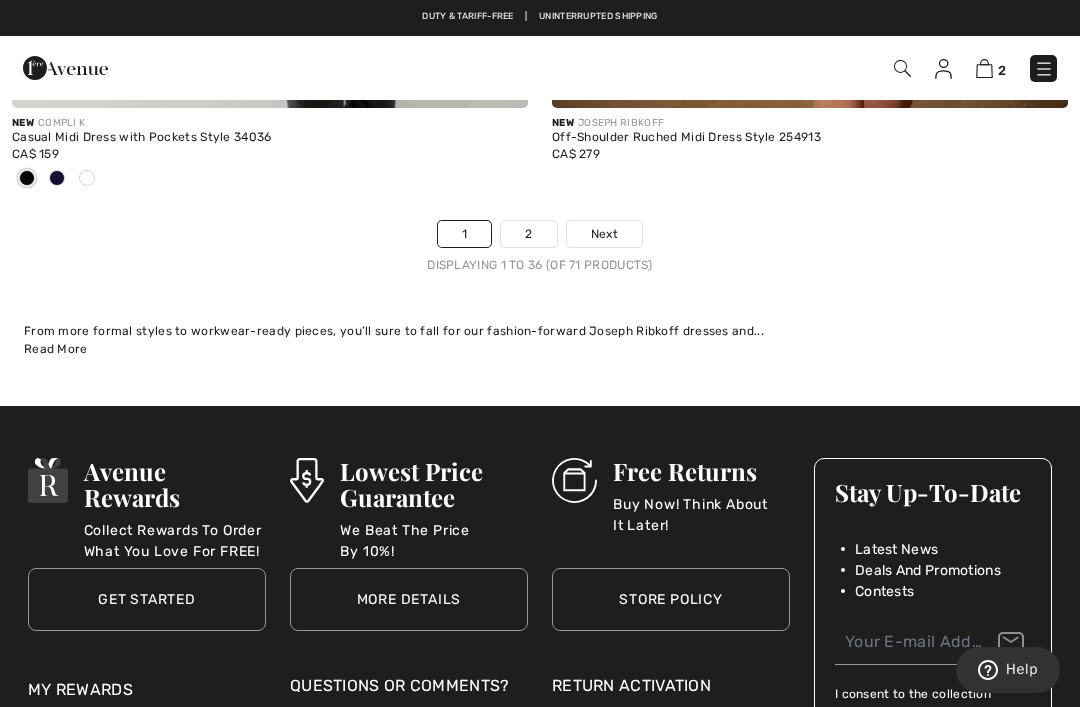 click on "2" at bounding box center (528, 234) 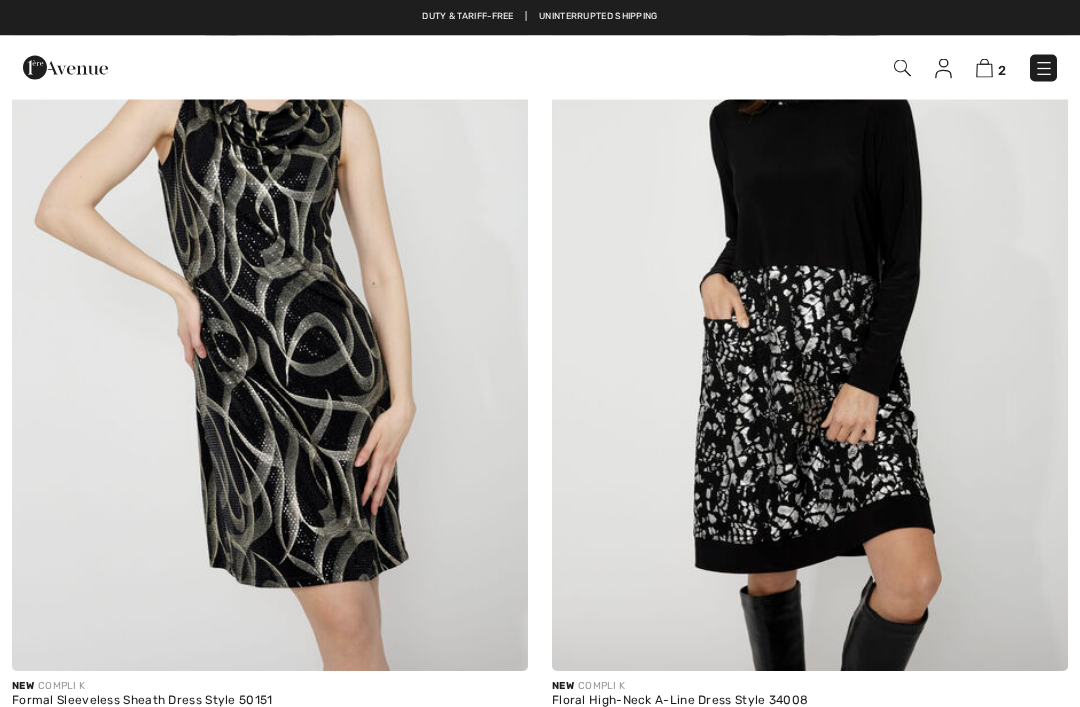 scroll, scrollTop: 0, scrollLeft: 0, axis: both 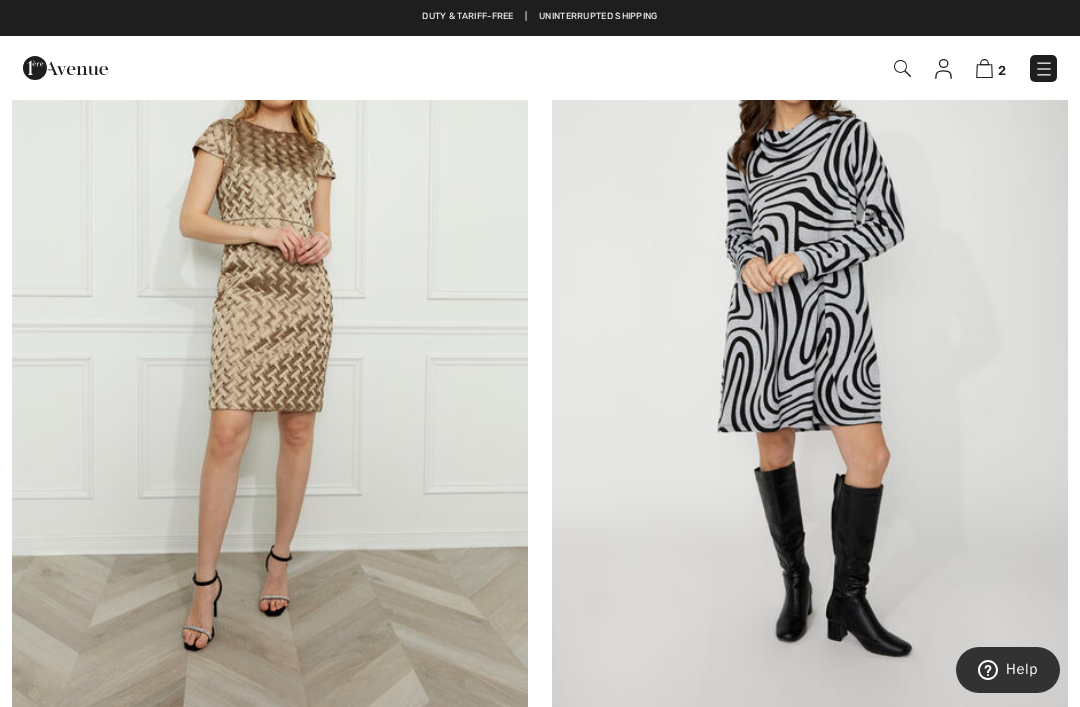click at bounding box center [1044, 69] 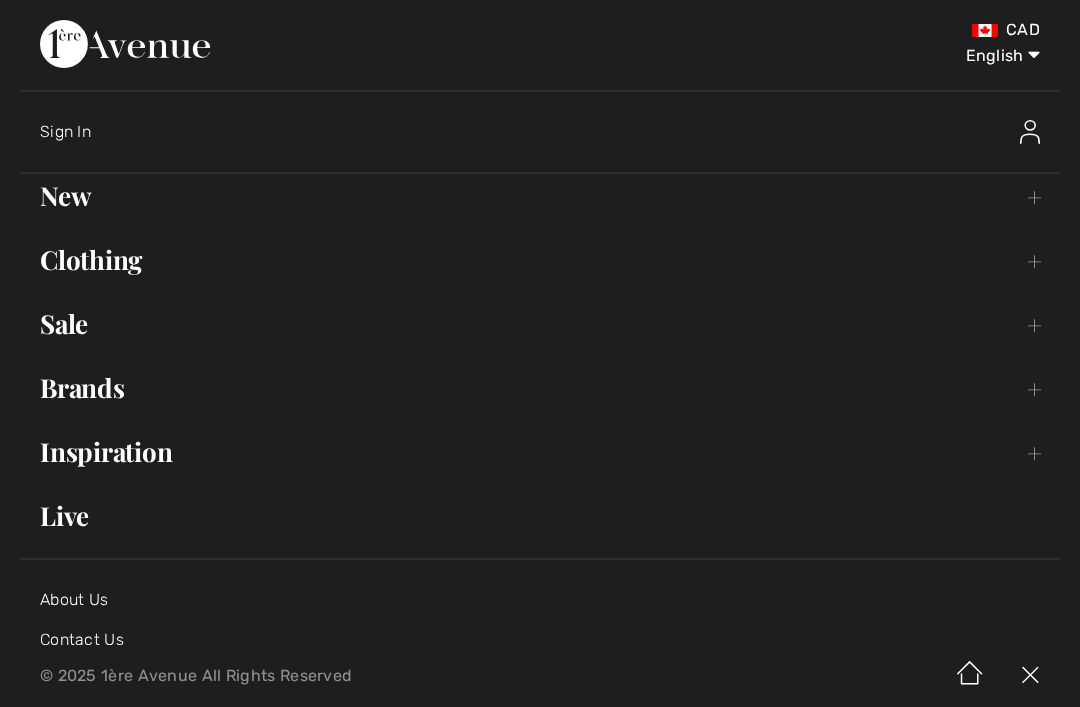 click on "New Toggle submenu" at bounding box center (540, 196) 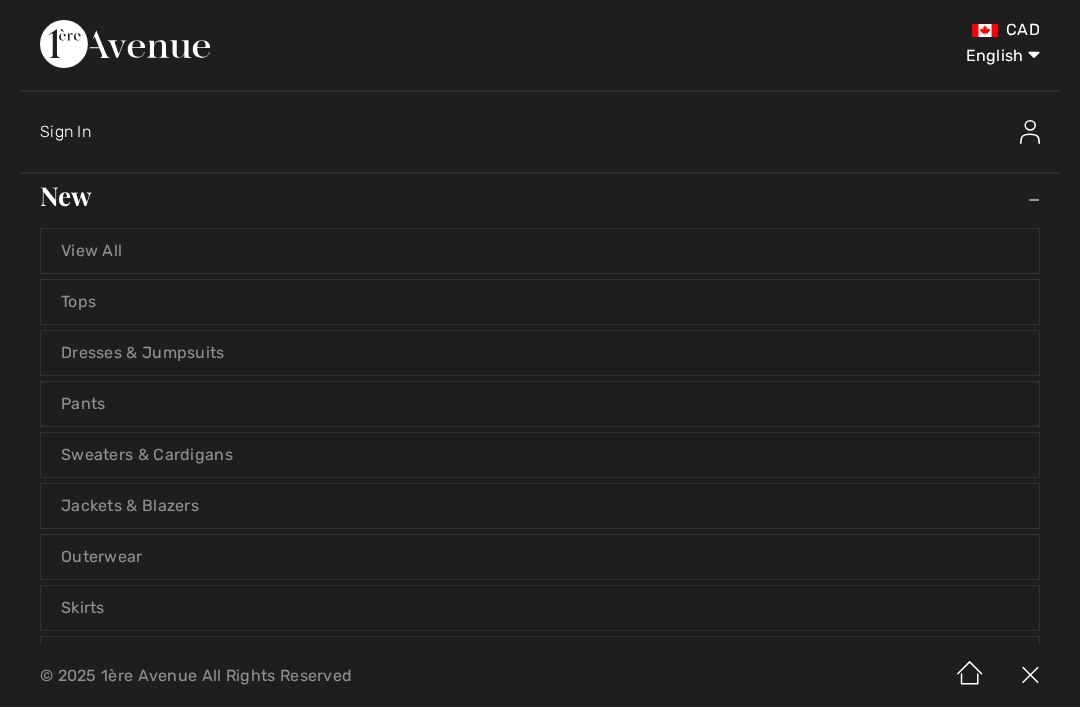click on "Skirts" at bounding box center (540, 608) 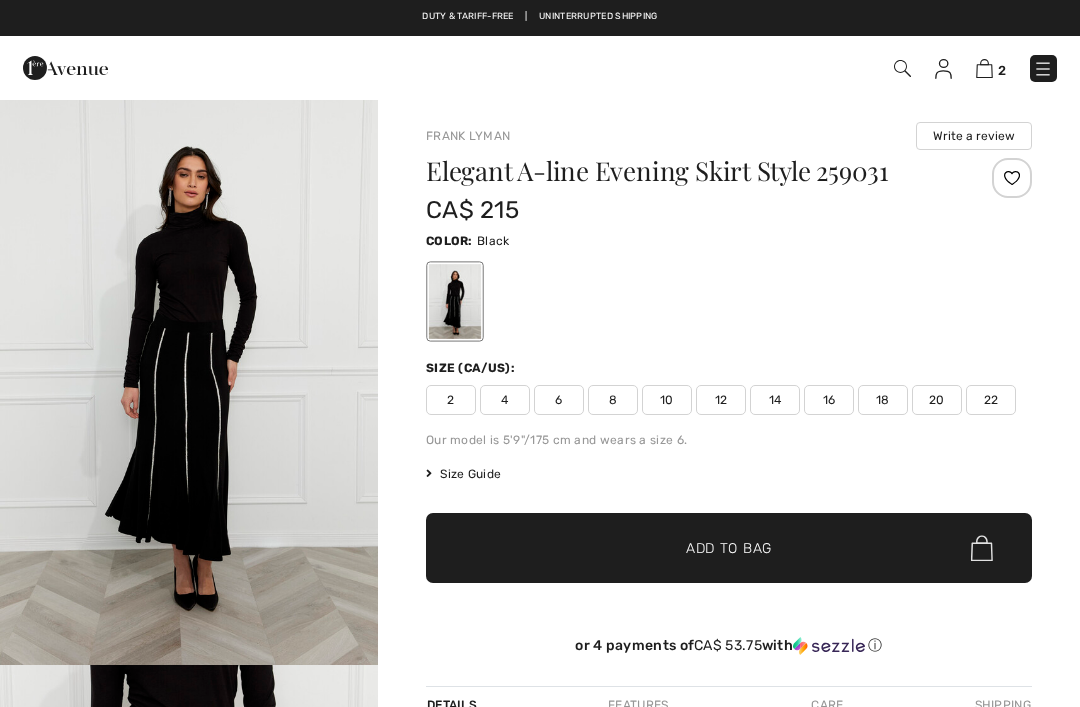 checkbox on "true" 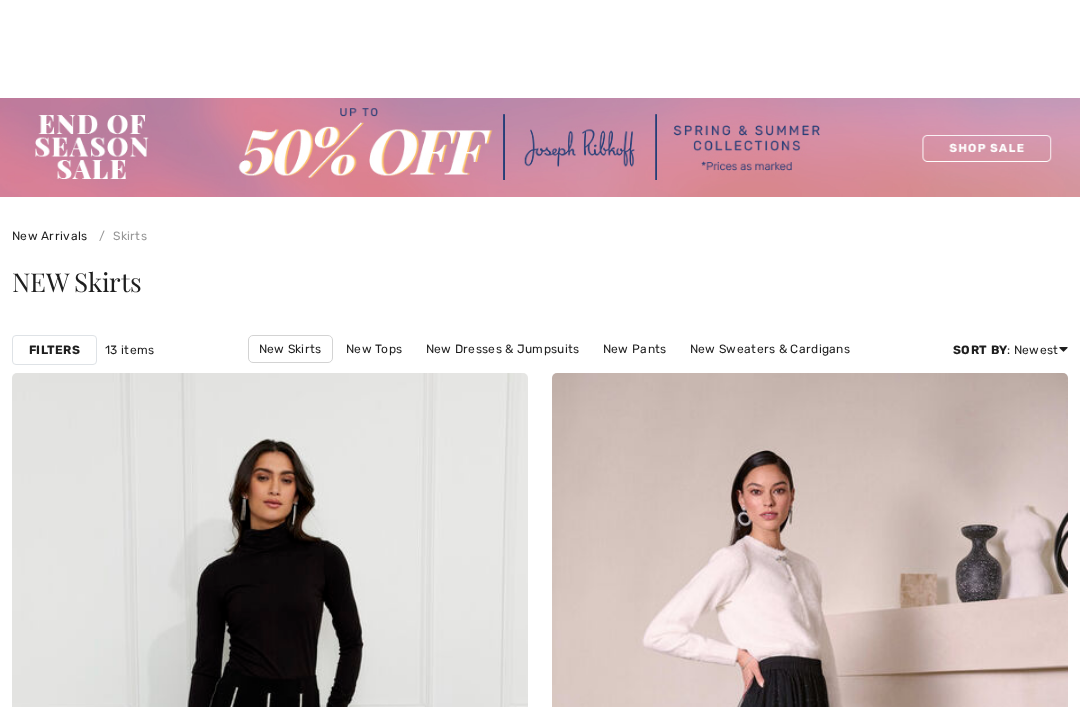 scroll, scrollTop: 27, scrollLeft: 0, axis: vertical 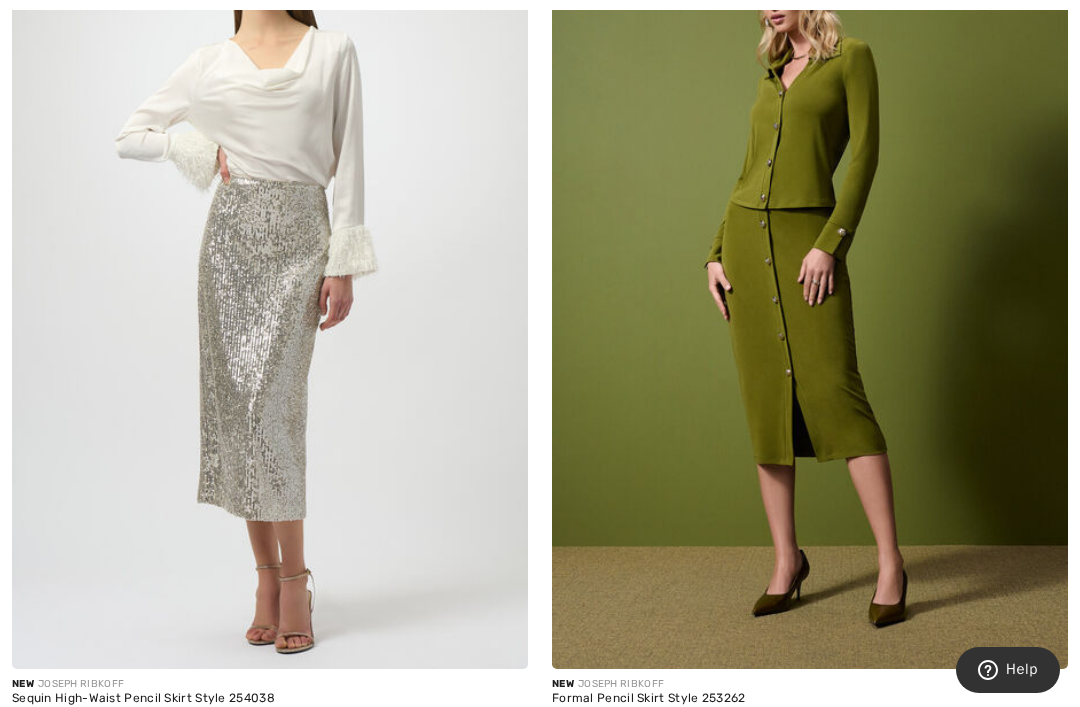 click at bounding box center [597, 740] 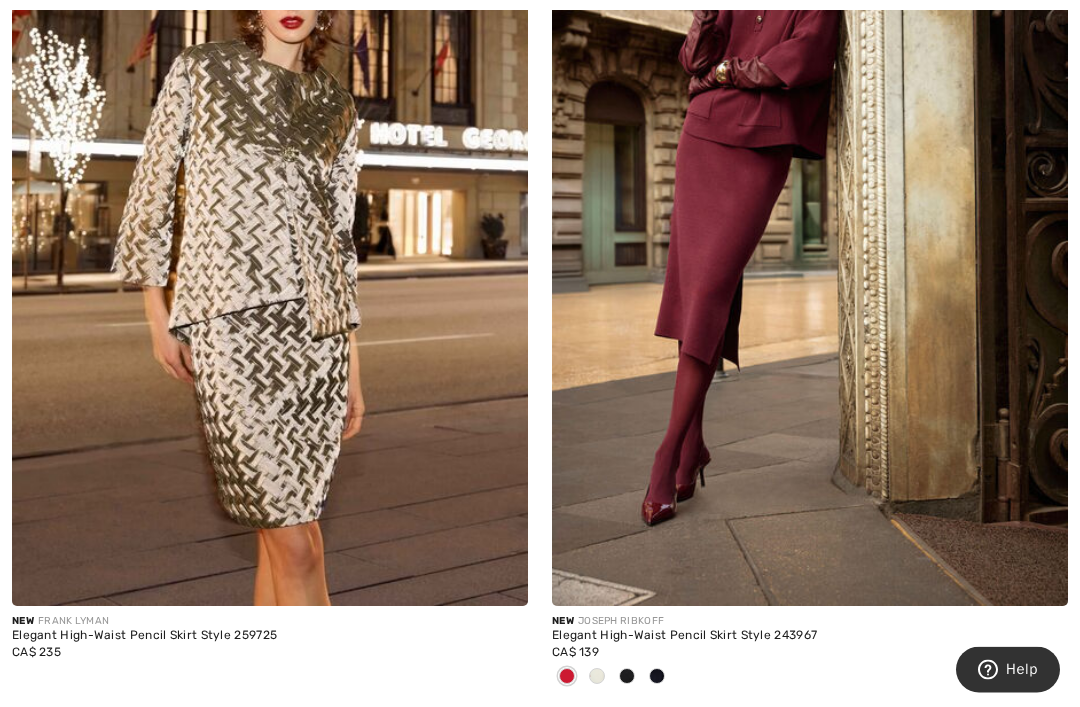 scroll, scrollTop: 4838, scrollLeft: 0, axis: vertical 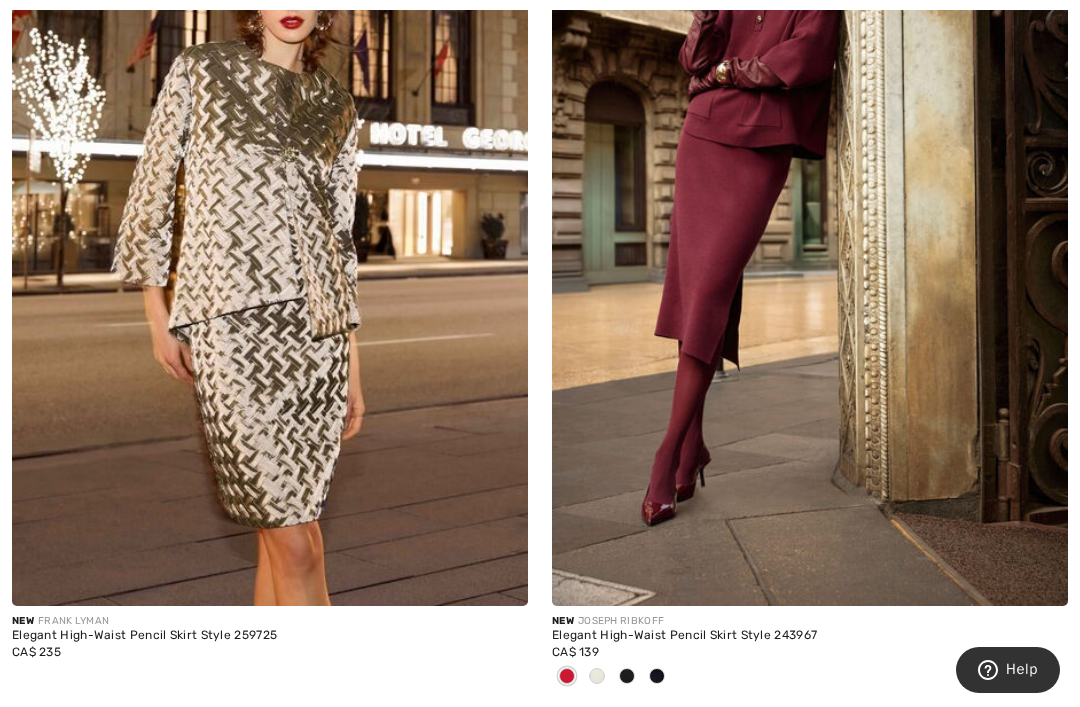 click at bounding box center (597, 676) 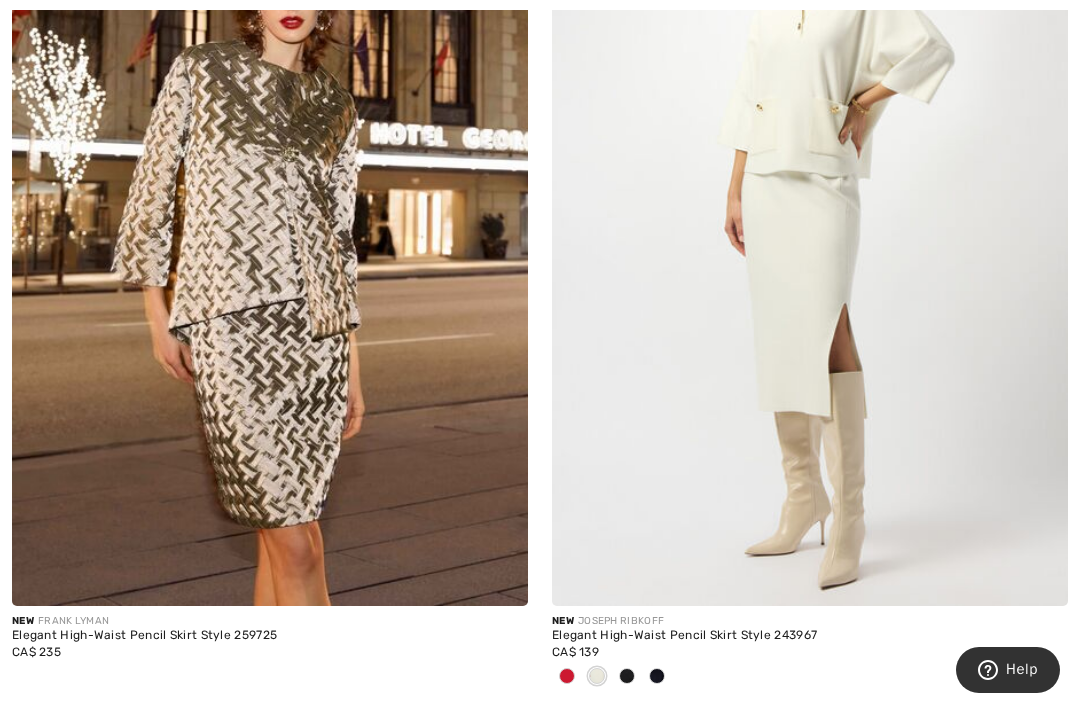 click at bounding box center (627, 677) 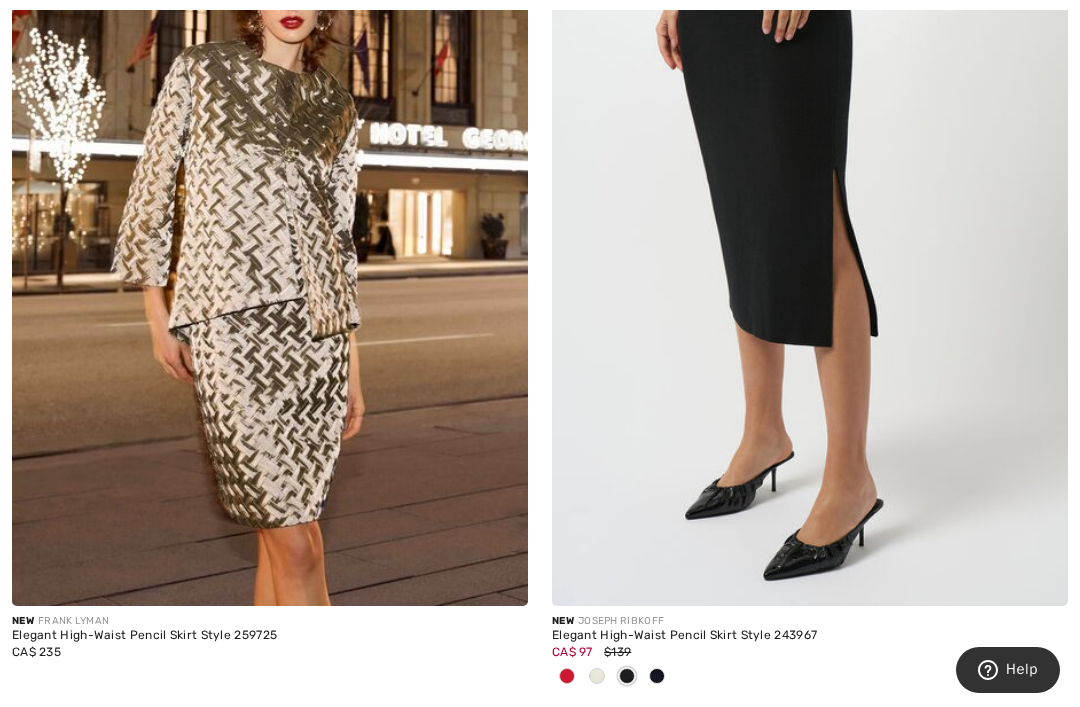 click at bounding box center [657, 677] 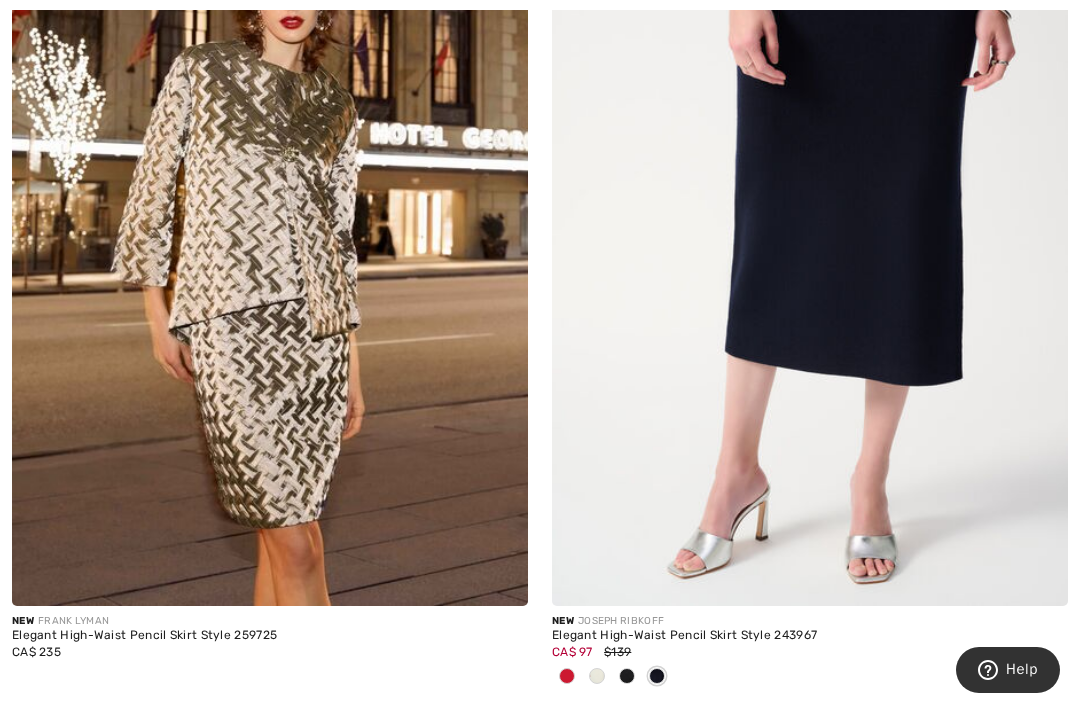 click at bounding box center (567, 676) 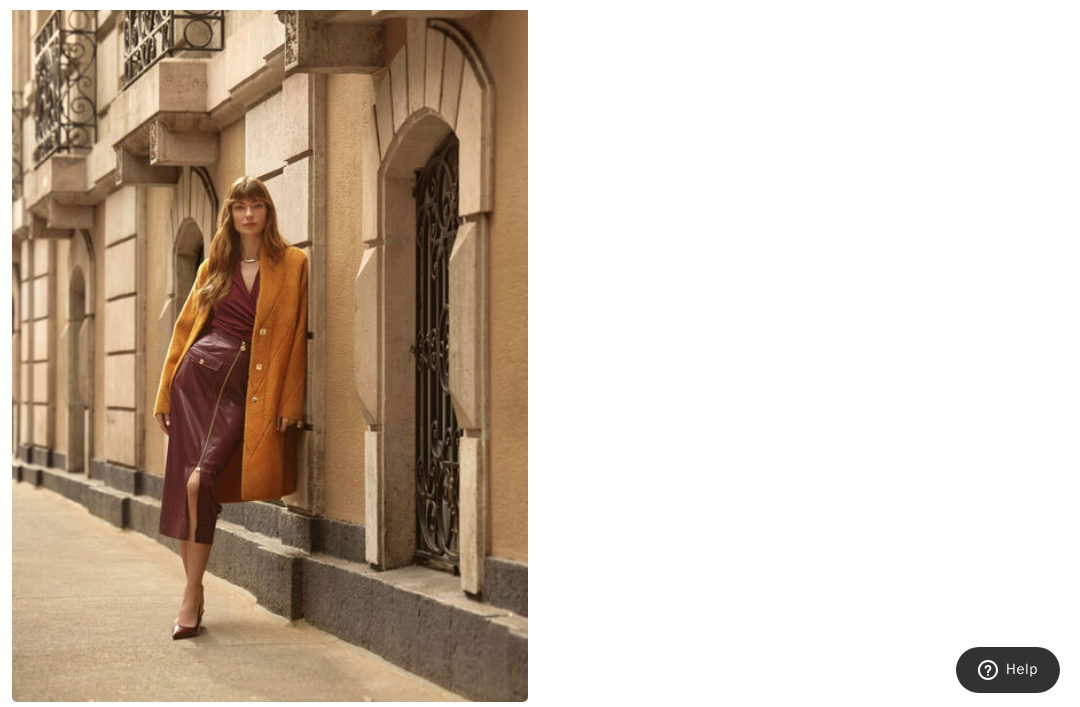 scroll, scrollTop: 6081, scrollLeft: 0, axis: vertical 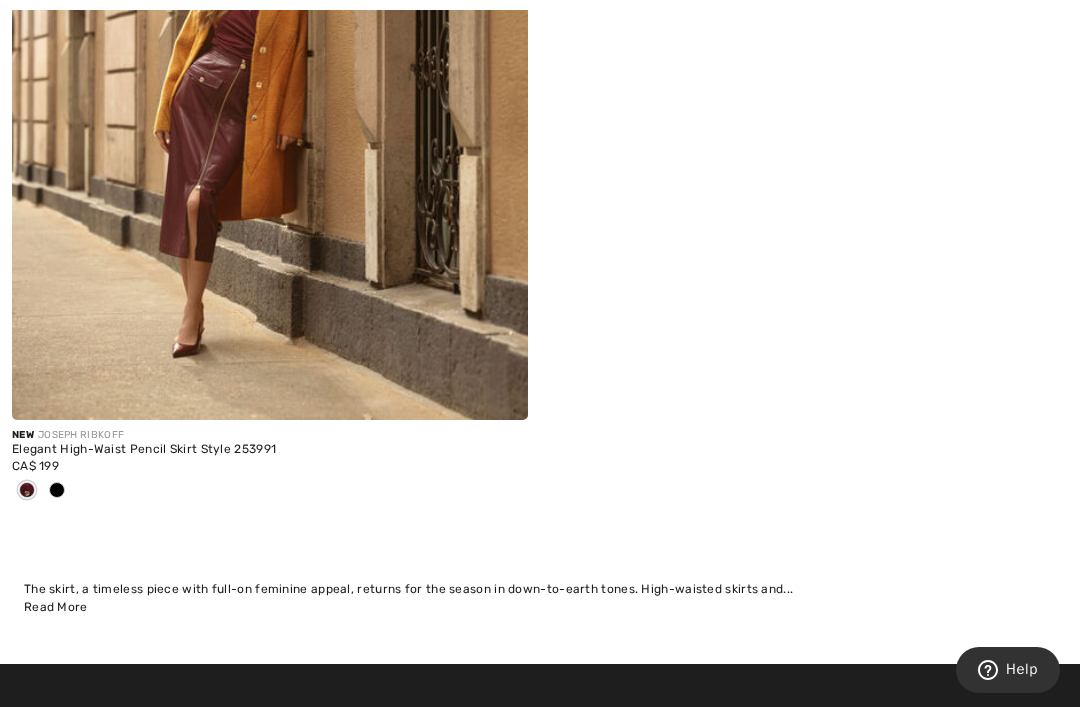 click at bounding box center (270, 33) 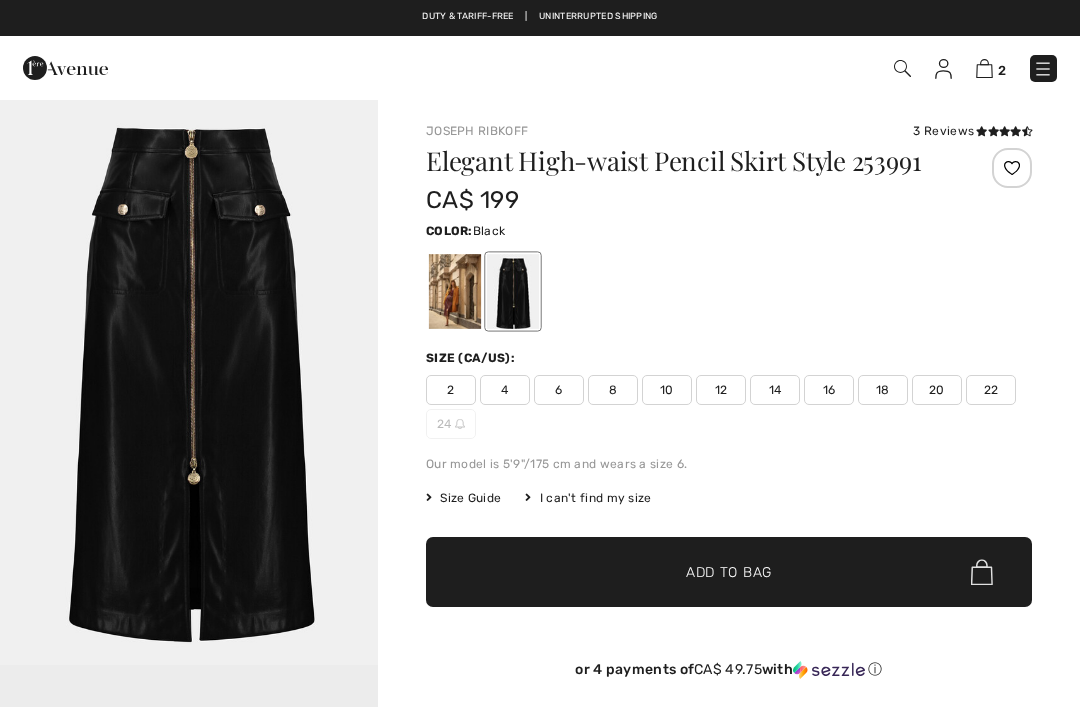 checkbox on "true" 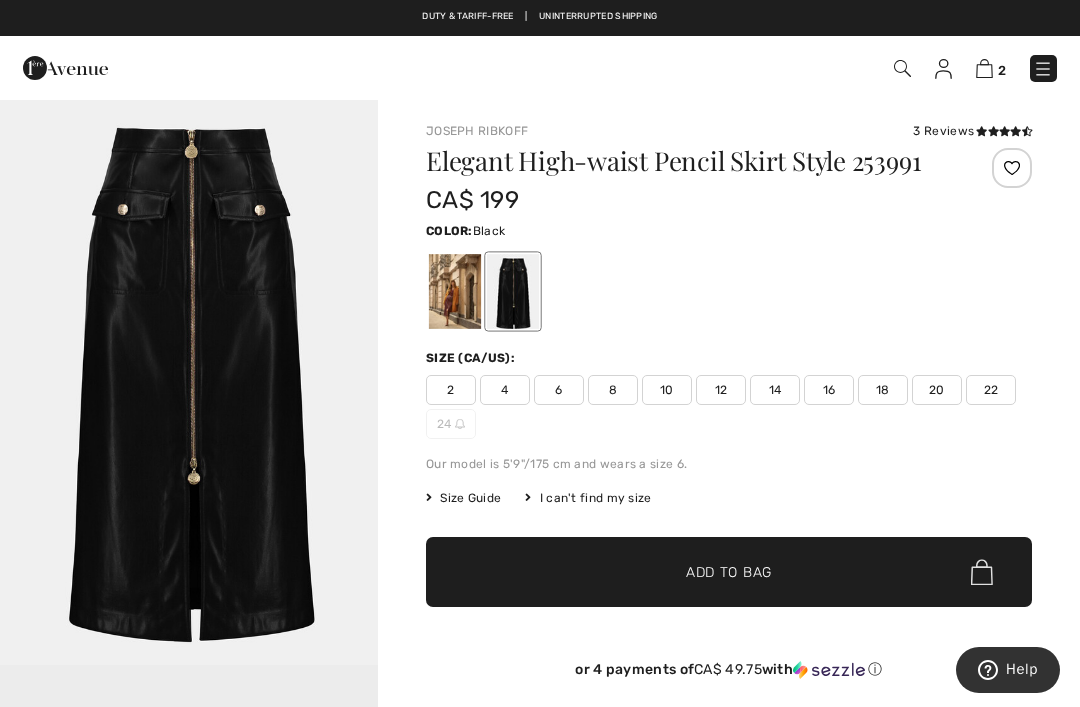 scroll, scrollTop: 0, scrollLeft: 0, axis: both 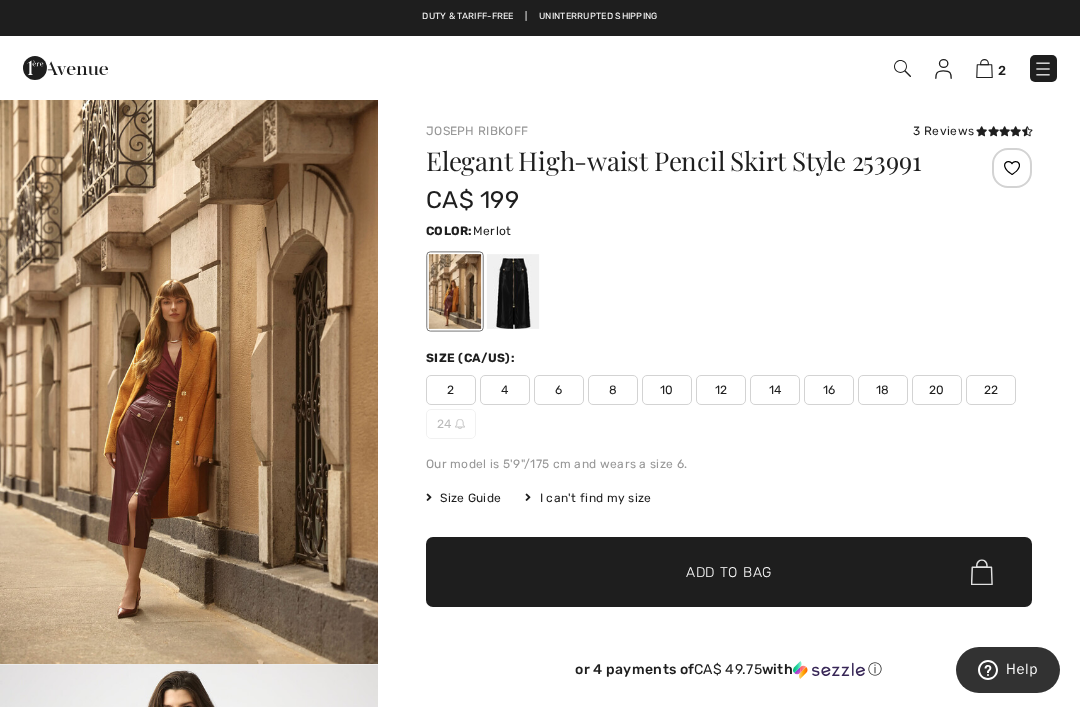 click at bounding box center (189, 381) 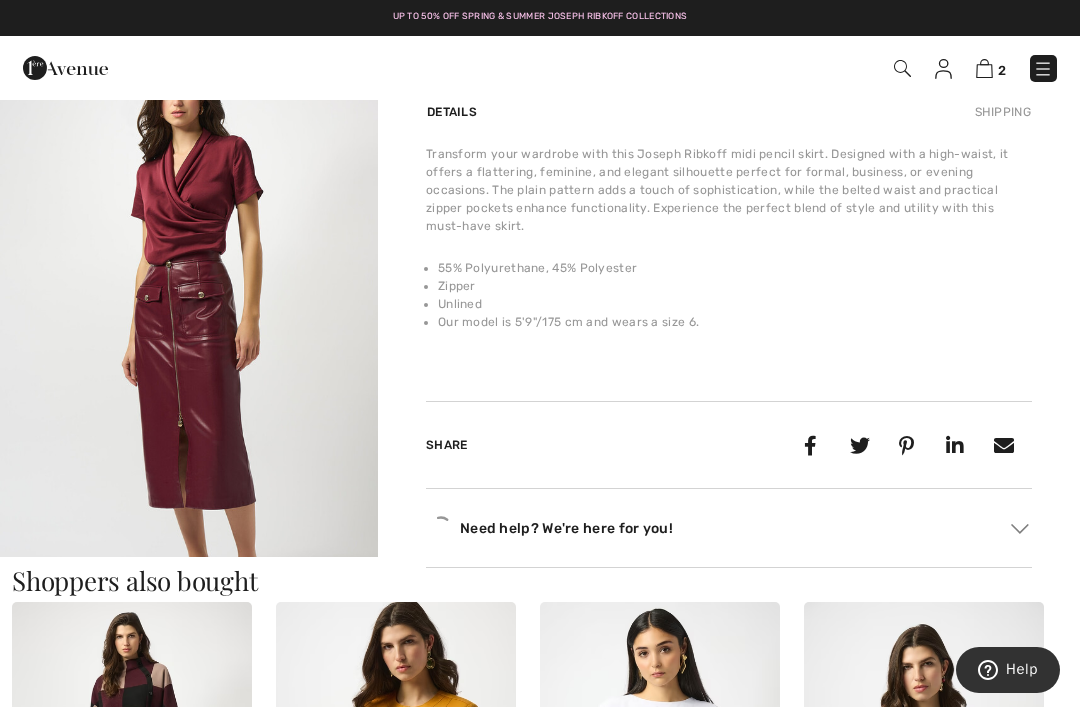 scroll, scrollTop: 687, scrollLeft: 0, axis: vertical 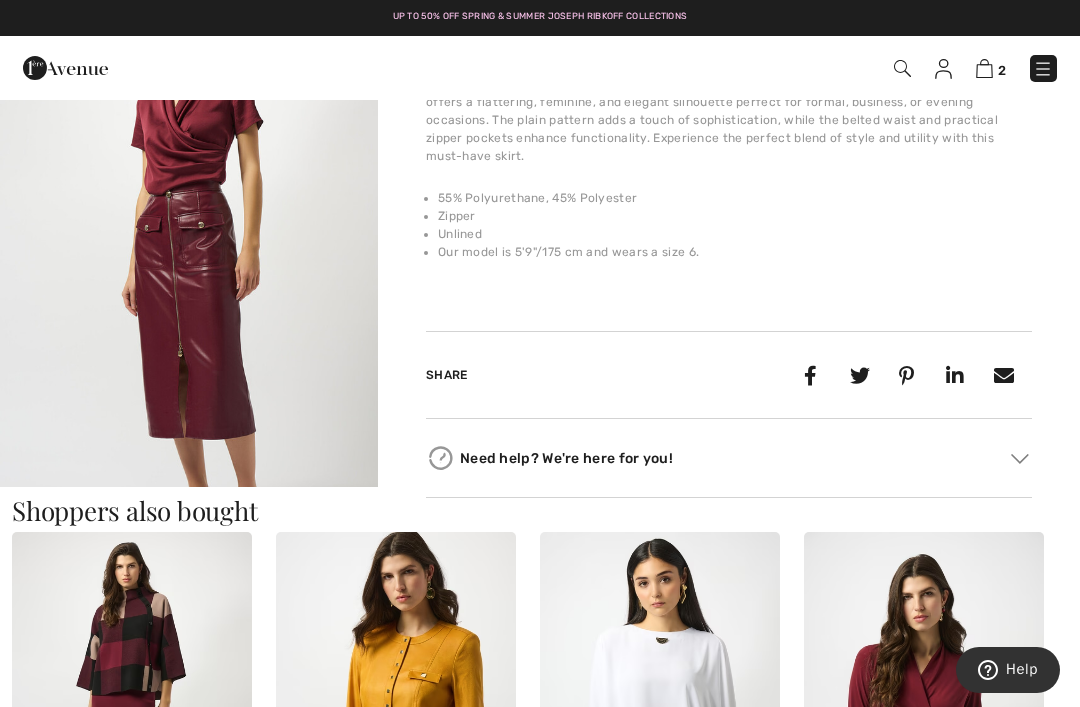 click at bounding box center (189, 261) 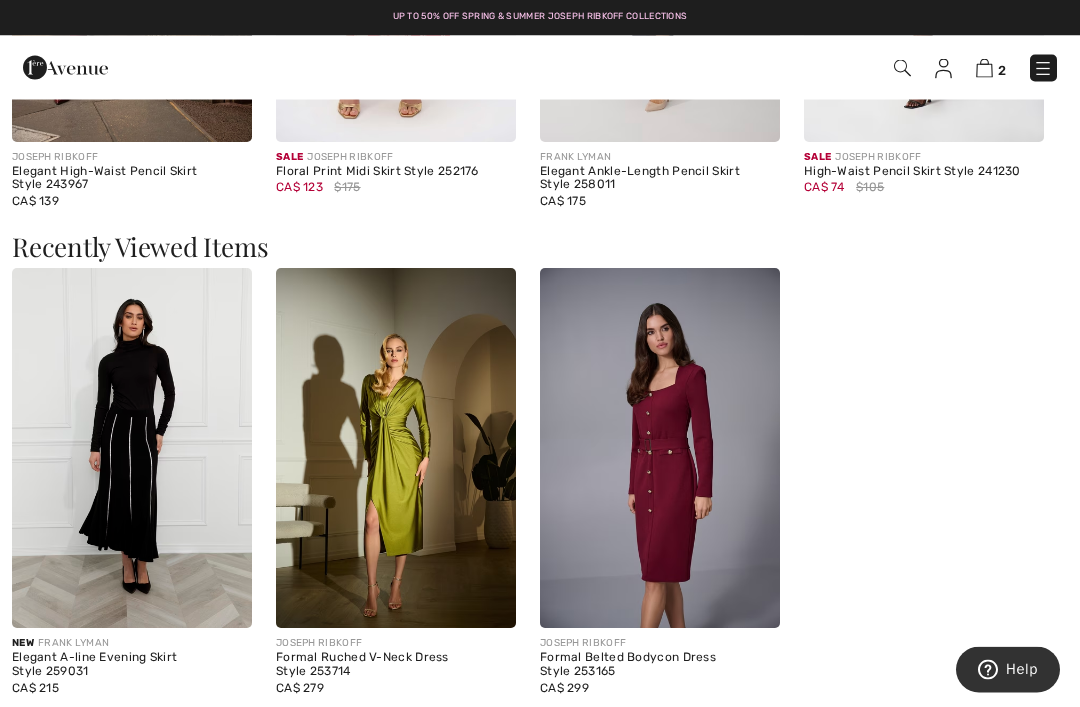 scroll, scrollTop: 1932, scrollLeft: 0, axis: vertical 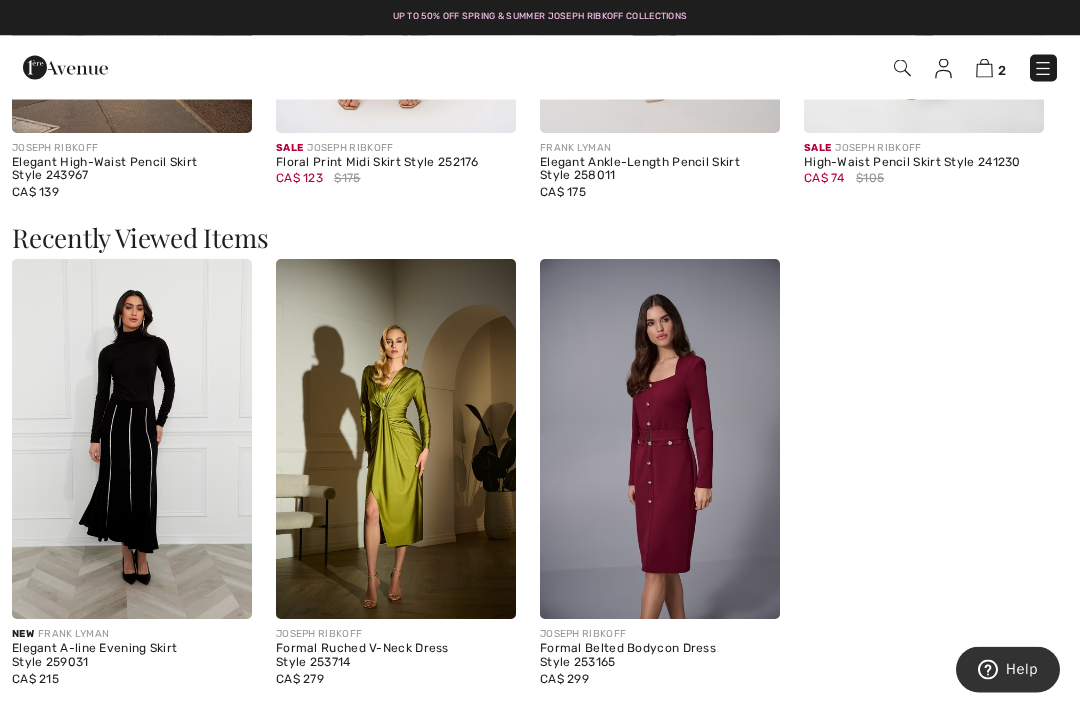 click at bounding box center [660, 440] 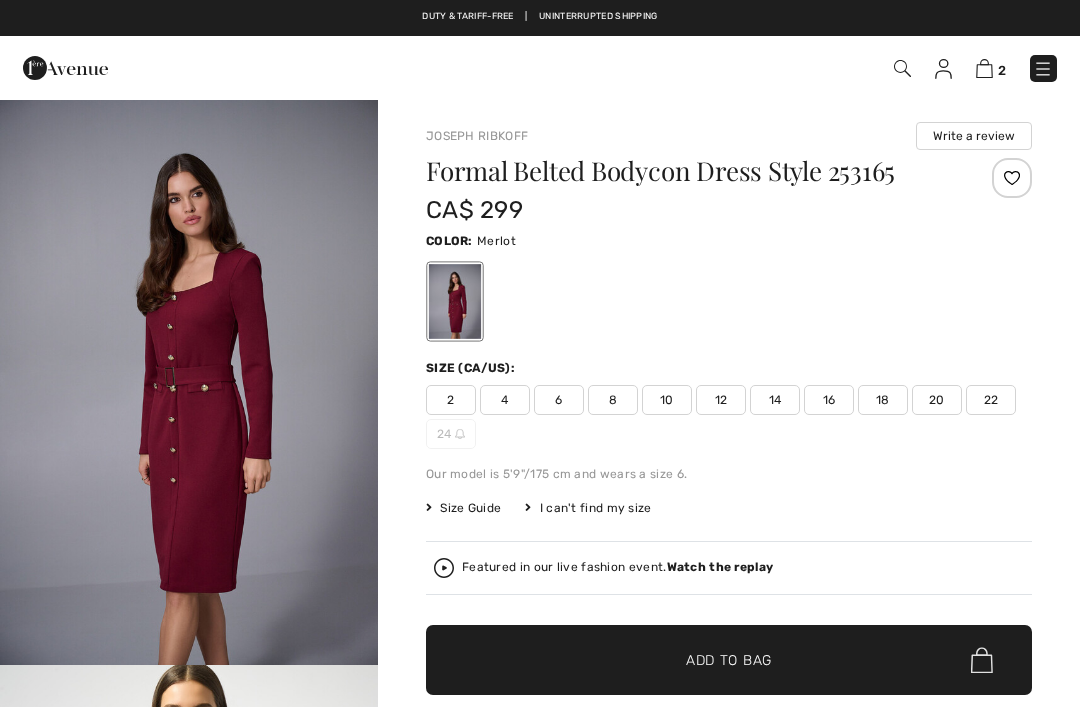 checkbox on "true" 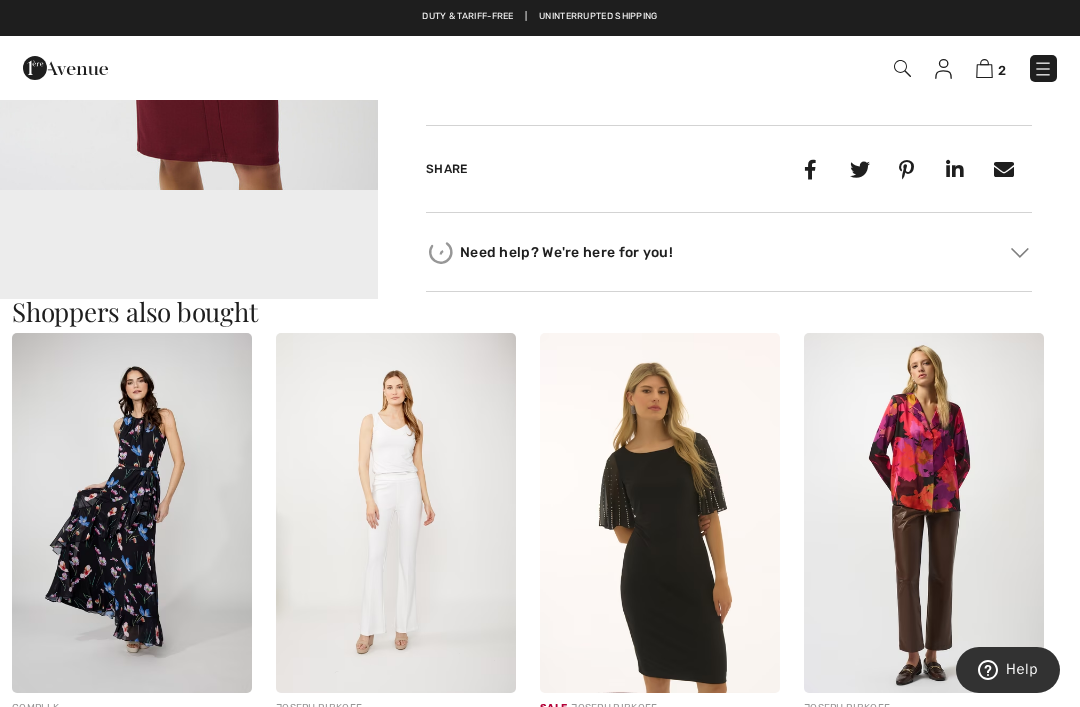scroll, scrollTop: 1055, scrollLeft: 0, axis: vertical 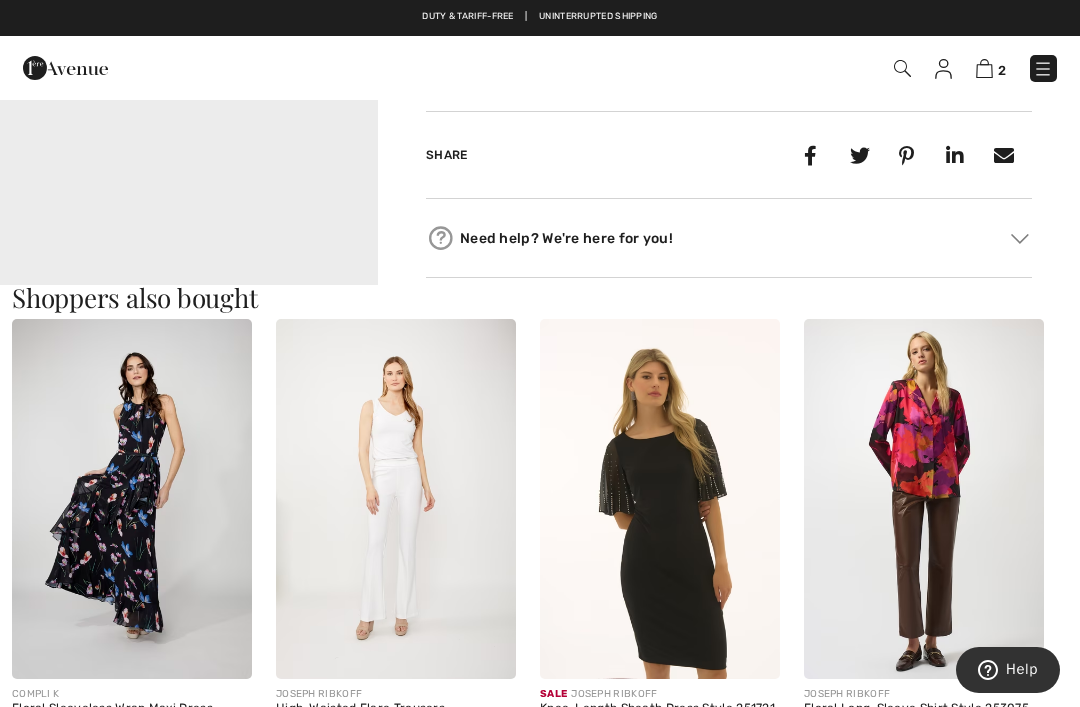 click on "Your browser does not support the video tag." at bounding box center [189, -165] 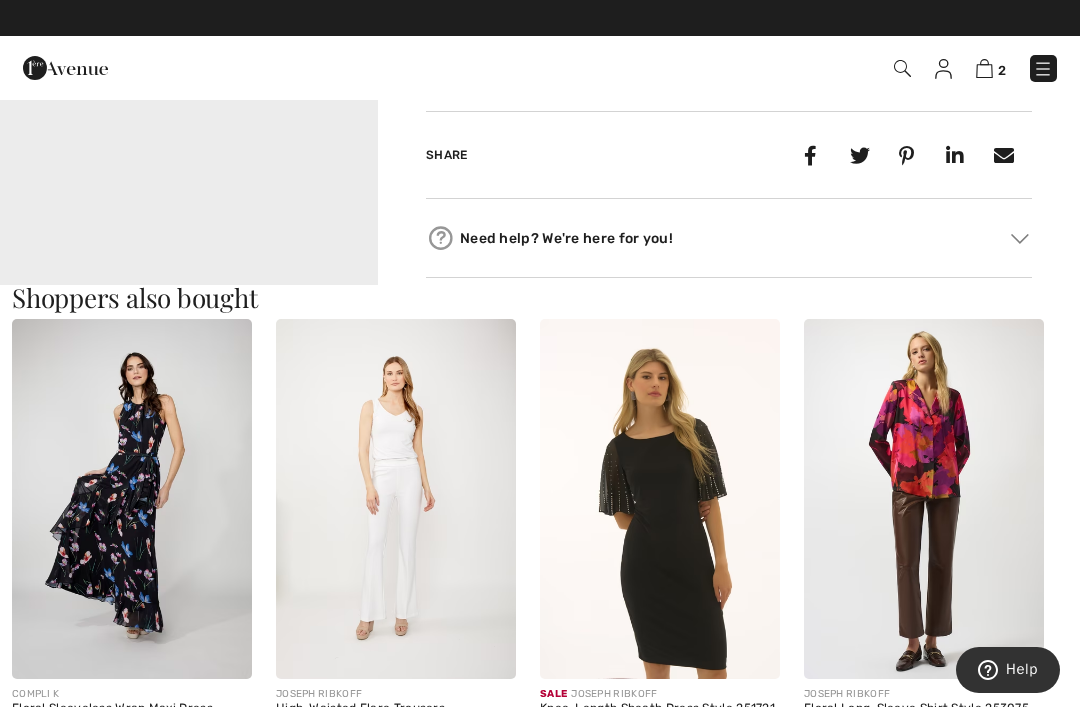 click on "Your browser does not support the video tag." at bounding box center [189, -165] 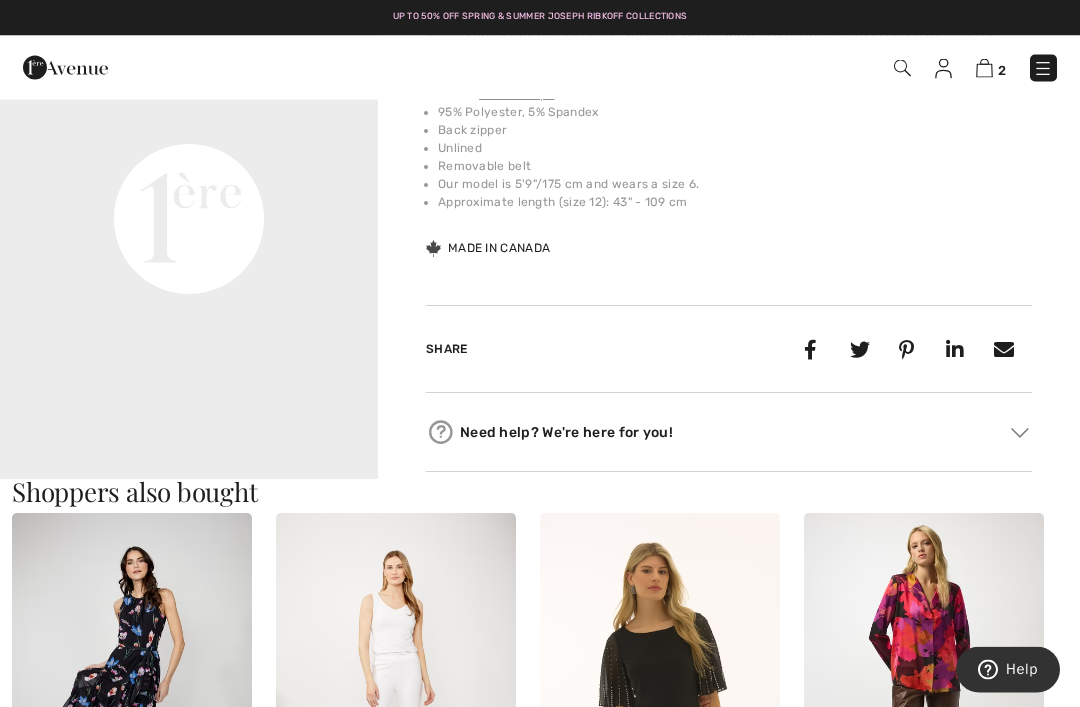 scroll, scrollTop: 863, scrollLeft: 0, axis: vertical 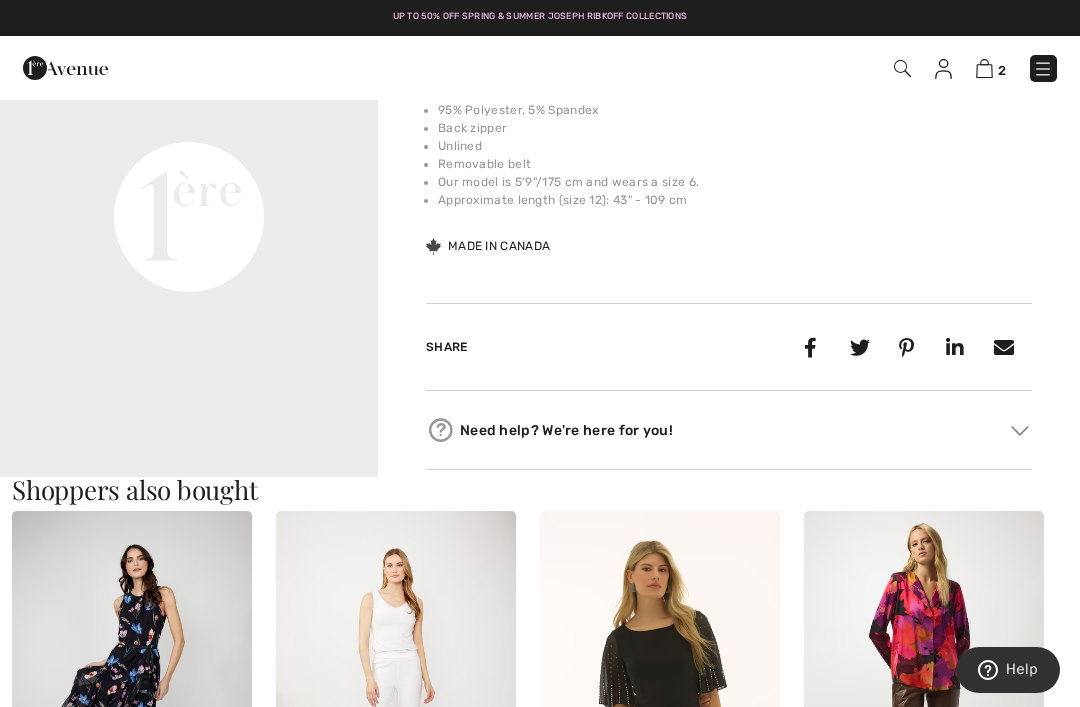 click on "Your browser does not support the video tag." at bounding box center (189, 27) 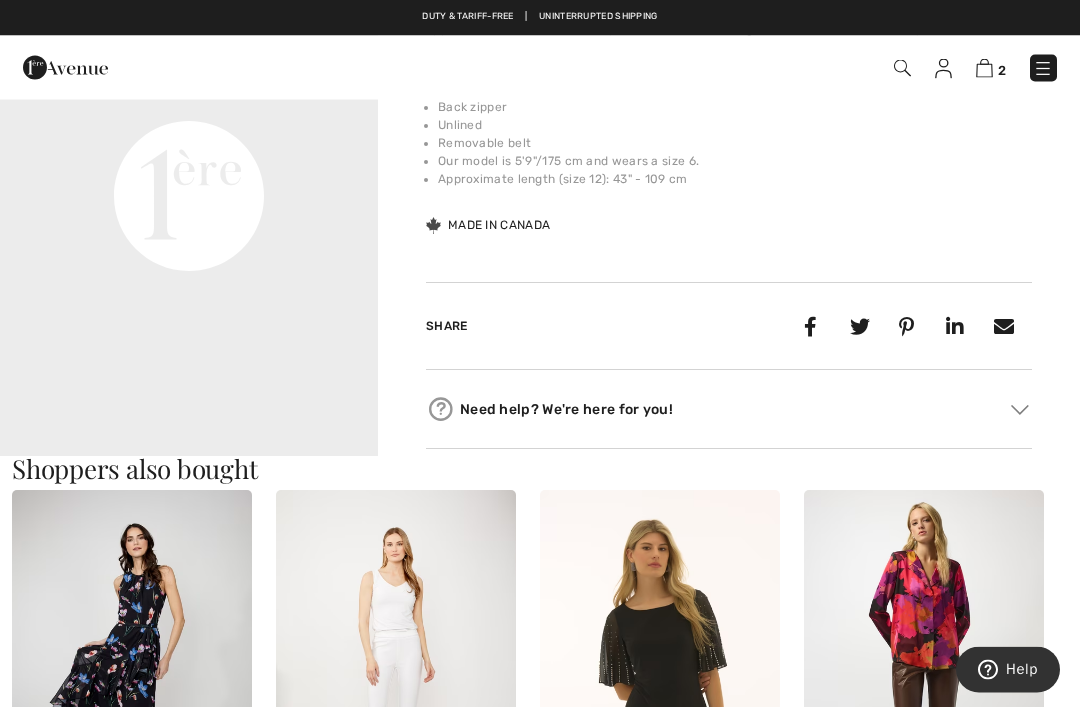 scroll, scrollTop: 885, scrollLeft: 0, axis: vertical 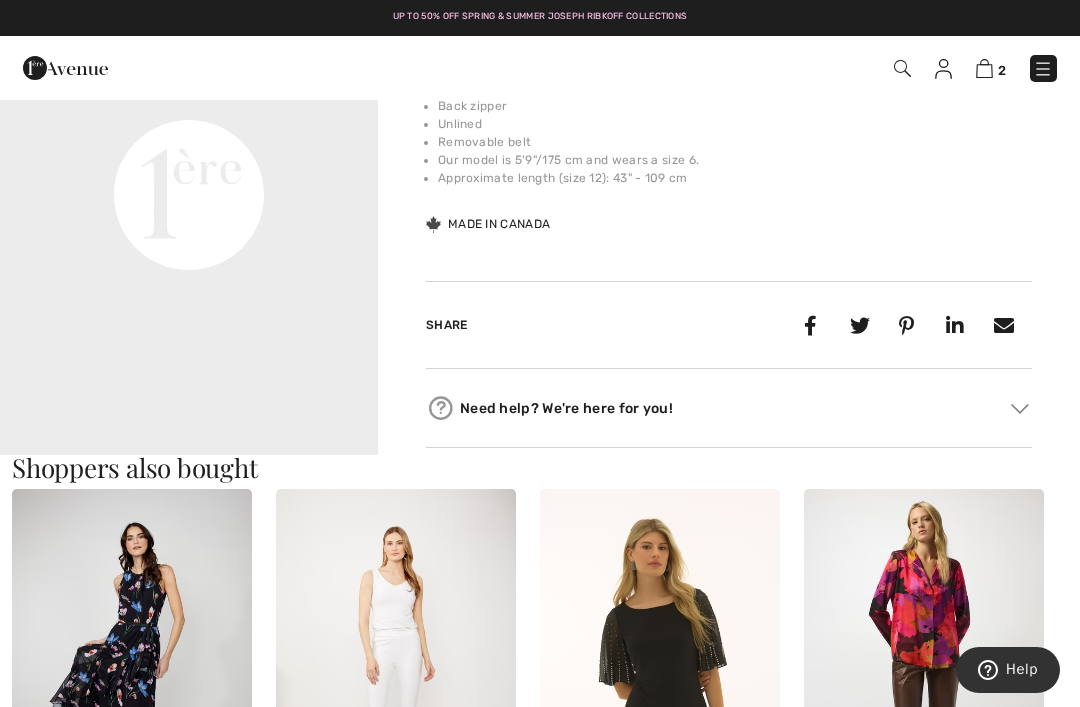 click at bounding box center [984, 68] 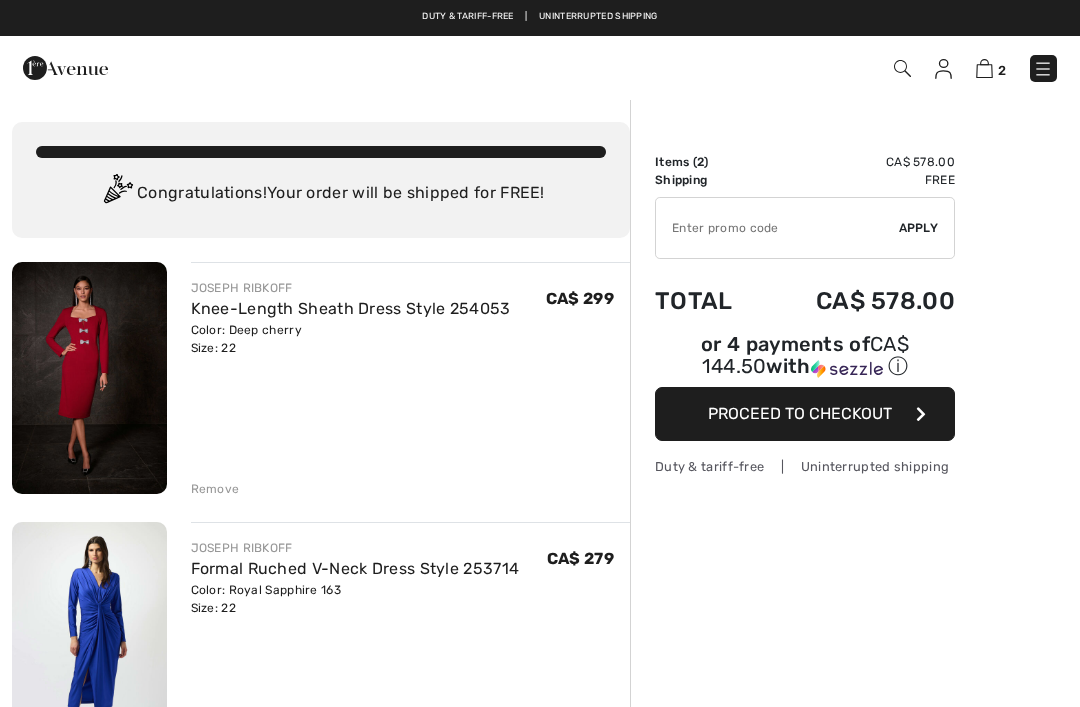 scroll, scrollTop: 0, scrollLeft: 0, axis: both 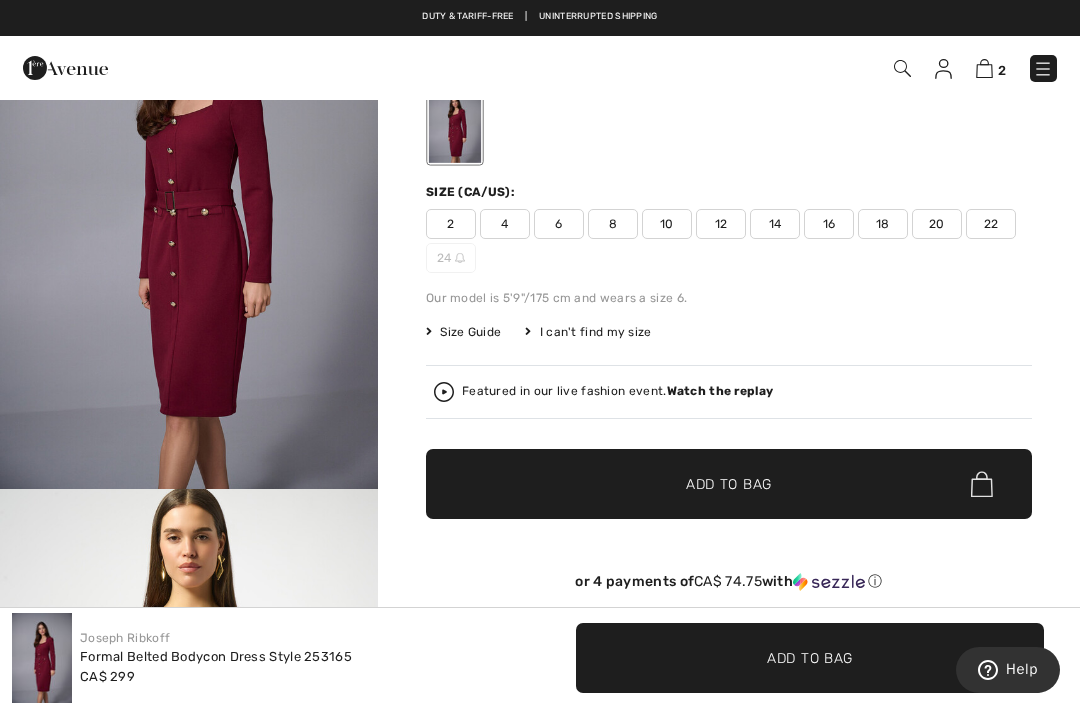 click on "22" at bounding box center (991, 224) 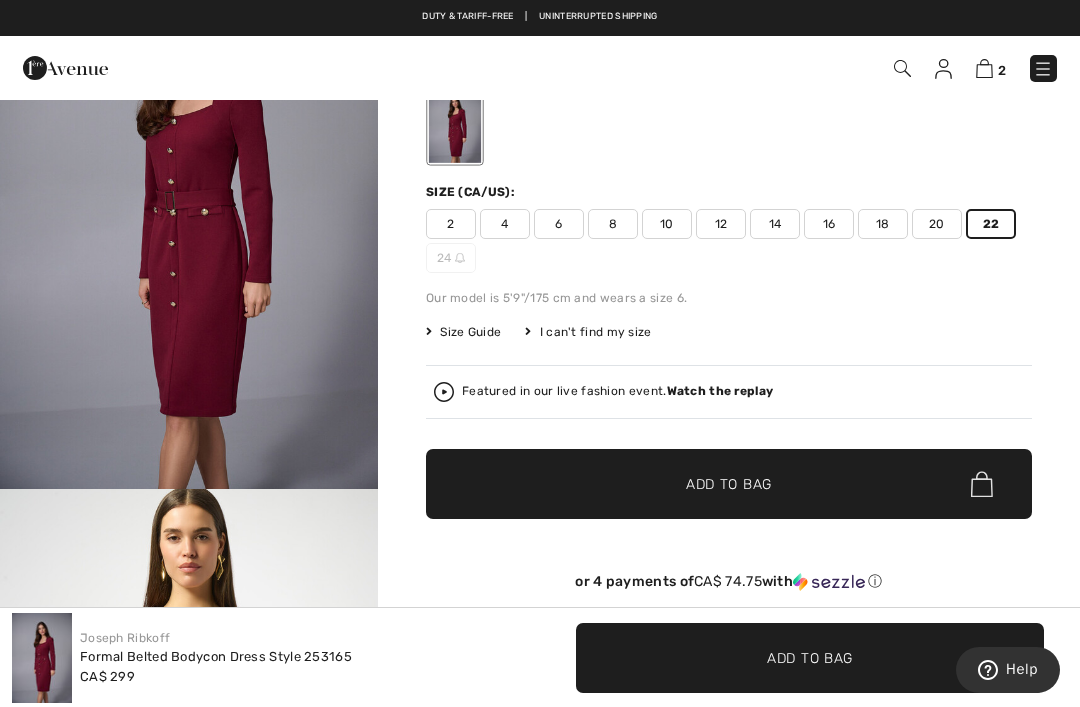 click on "✔ Added to Bag
Add to Bag" at bounding box center [729, 484] 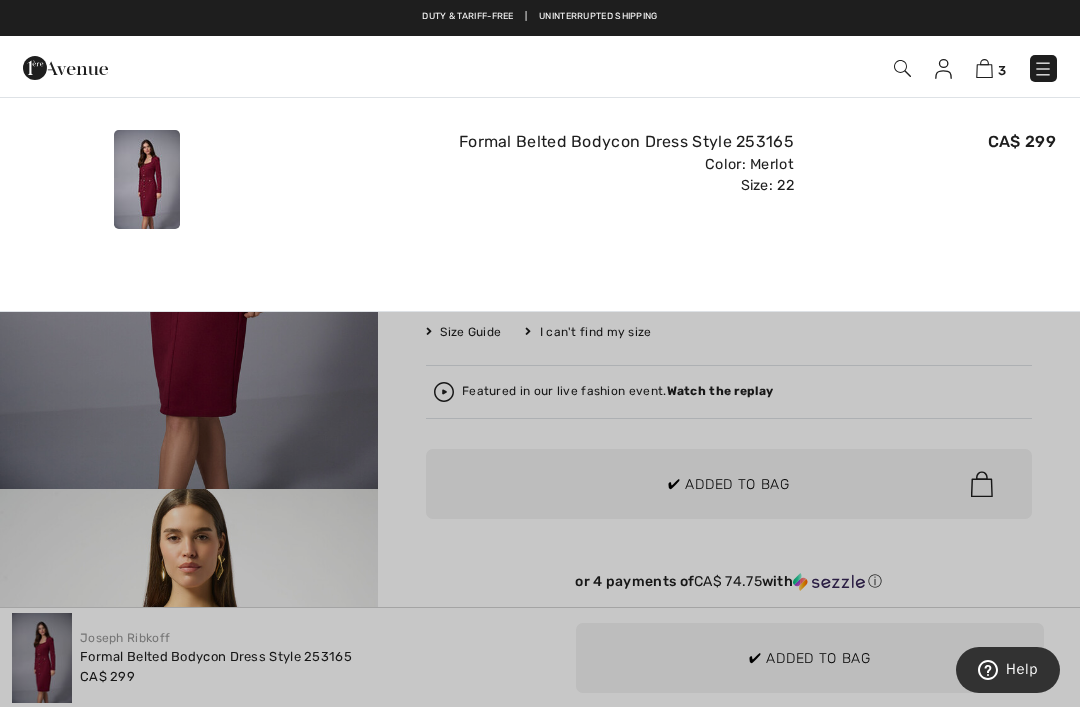 scroll, scrollTop: 0, scrollLeft: 0, axis: both 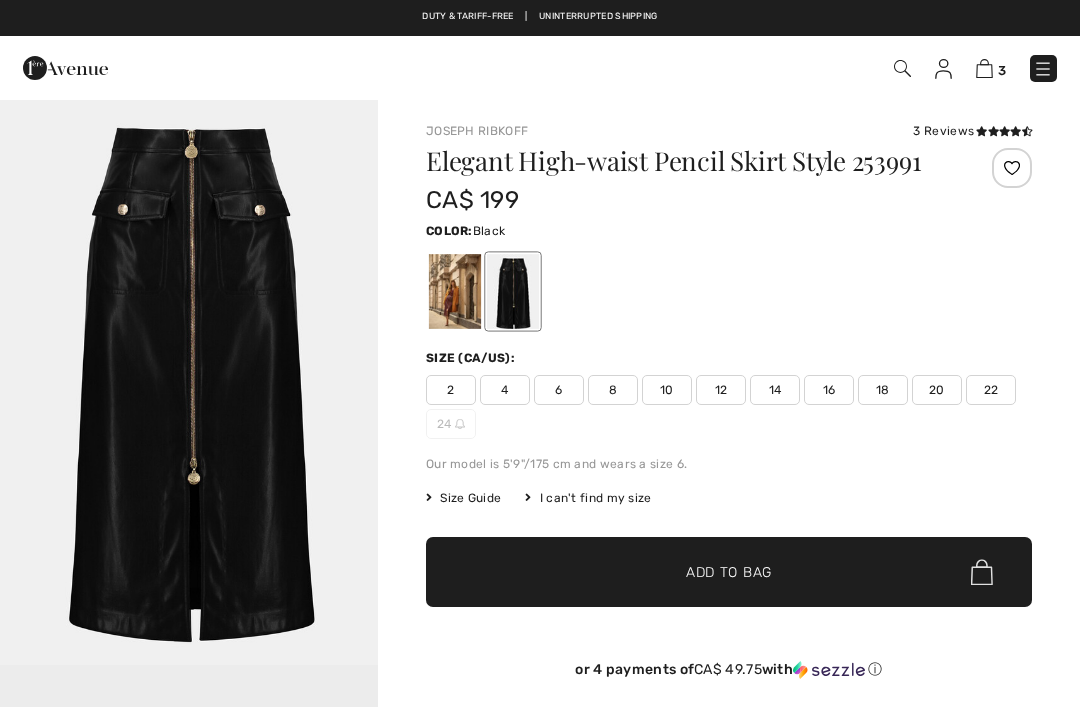 checkbox on "true" 